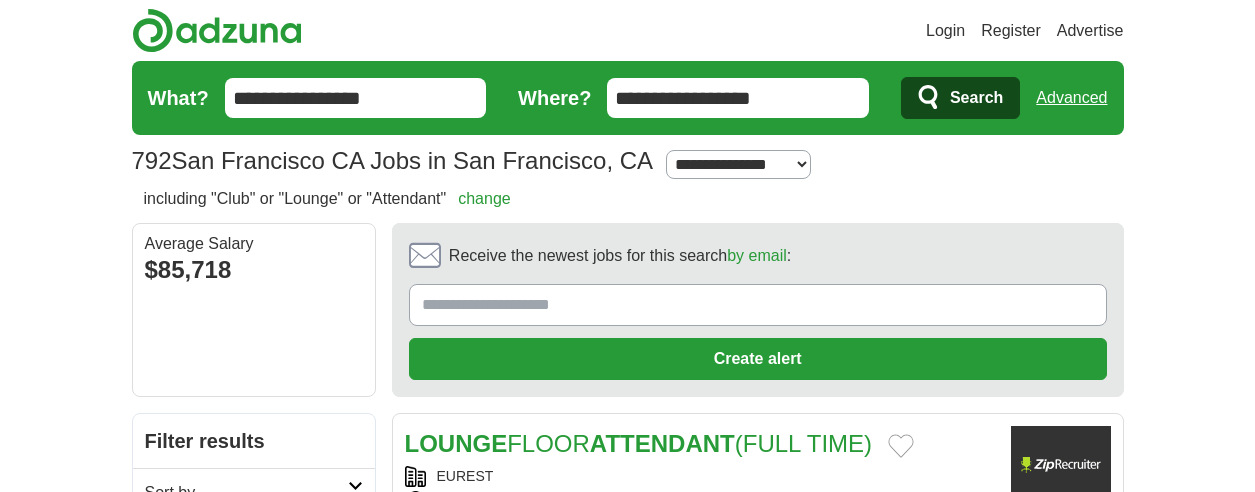 scroll, scrollTop: 0, scrollLeft: 0, axis: both 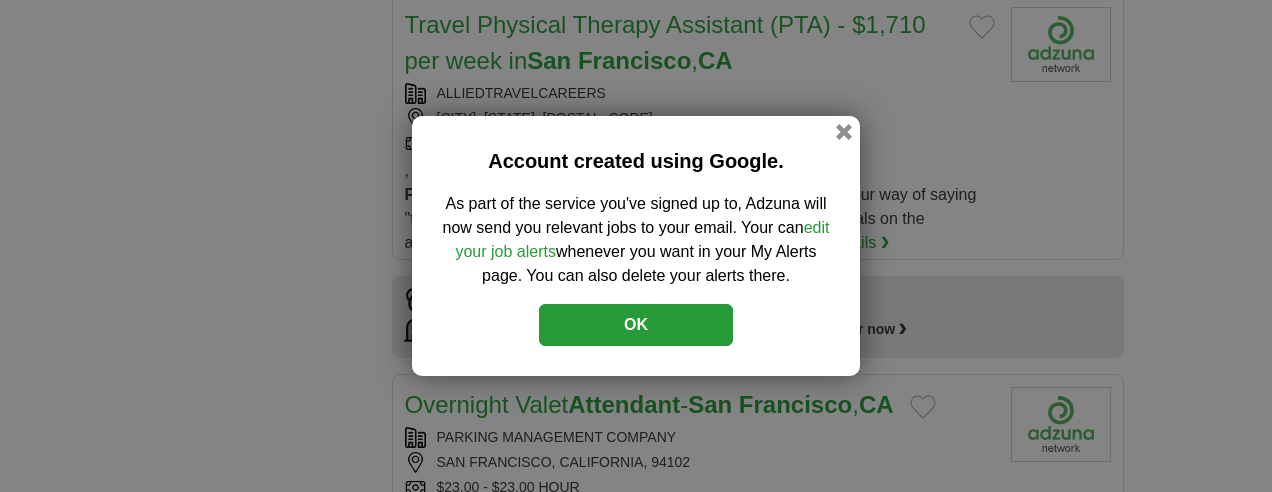 click on "OK" at bounding box center [636, 325] 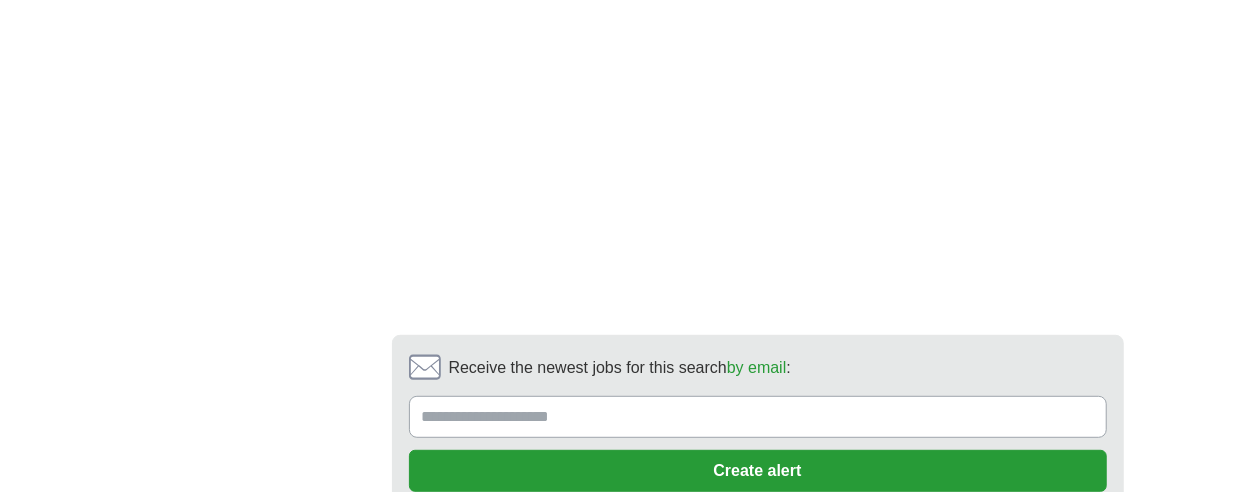 scroll, scrollTop: 4200, scrollLeft: 0, axis: vertical 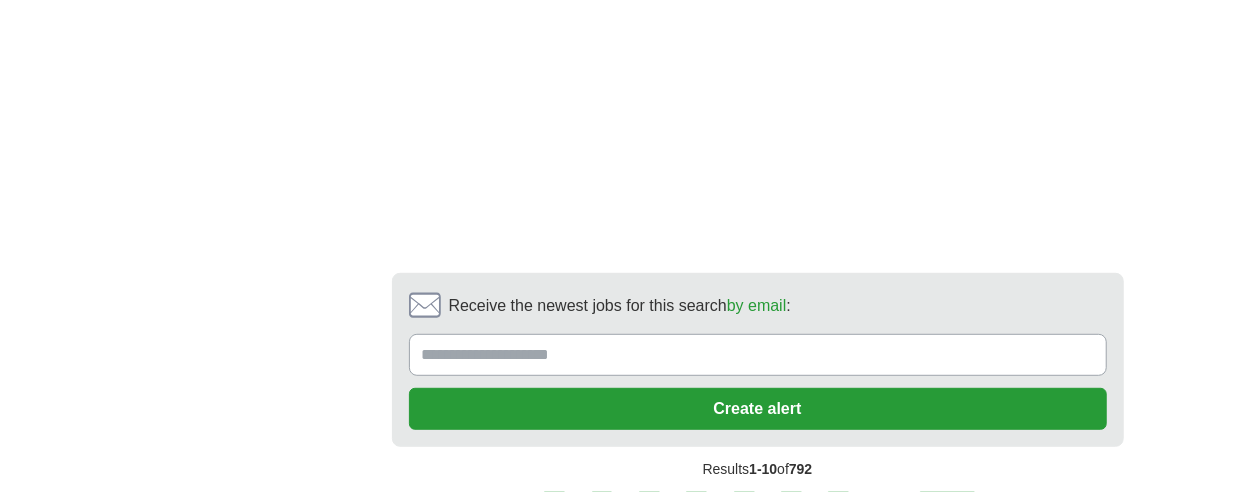 click on "2" at bounding box center (602, 513) 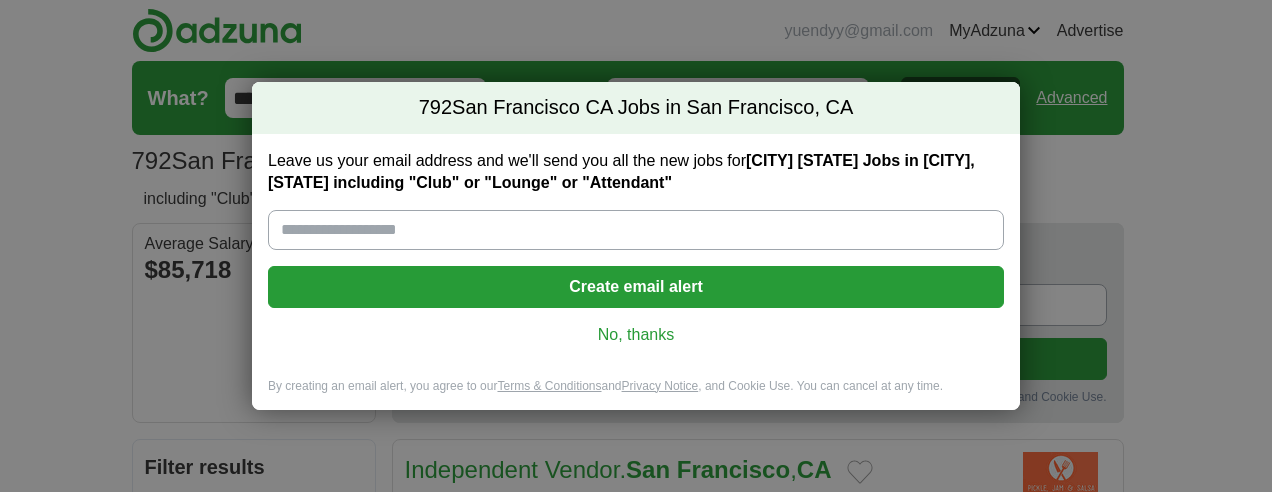 scroll, scrollTop: 0, scrollLeft: 0, axis: both 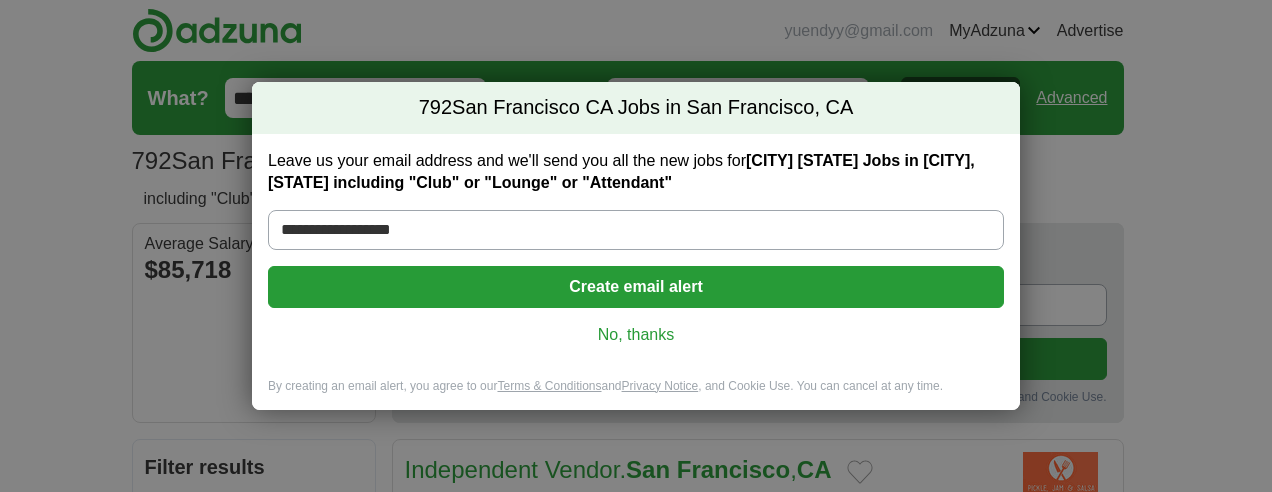click on "No, thanks" at bounding box center (636, 335) 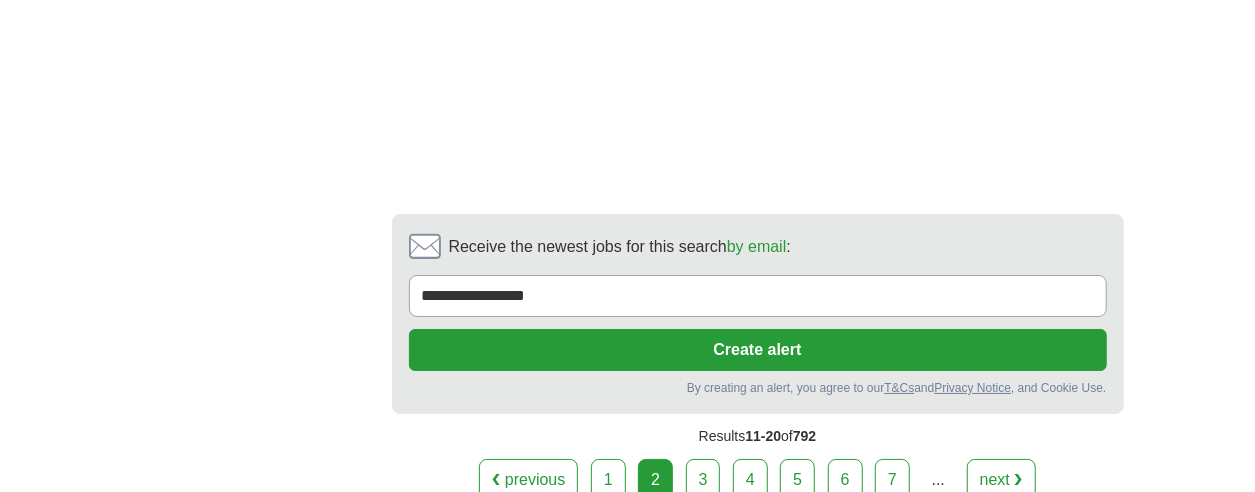 scroll, scrollTop: 3700, scrollLeft: 0, axis: vertical 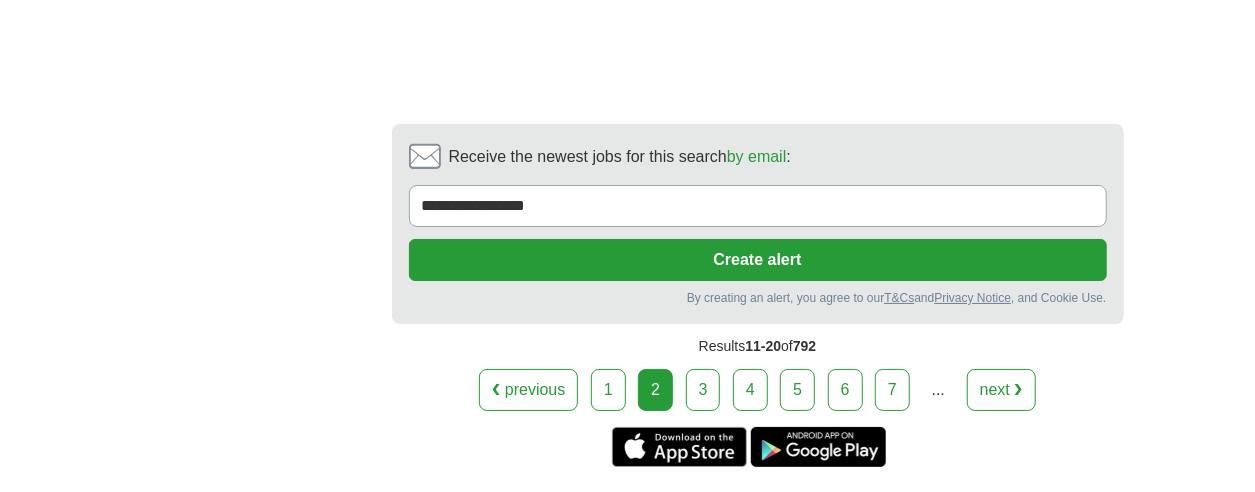 click on "3" at bounding box center [703, 390] 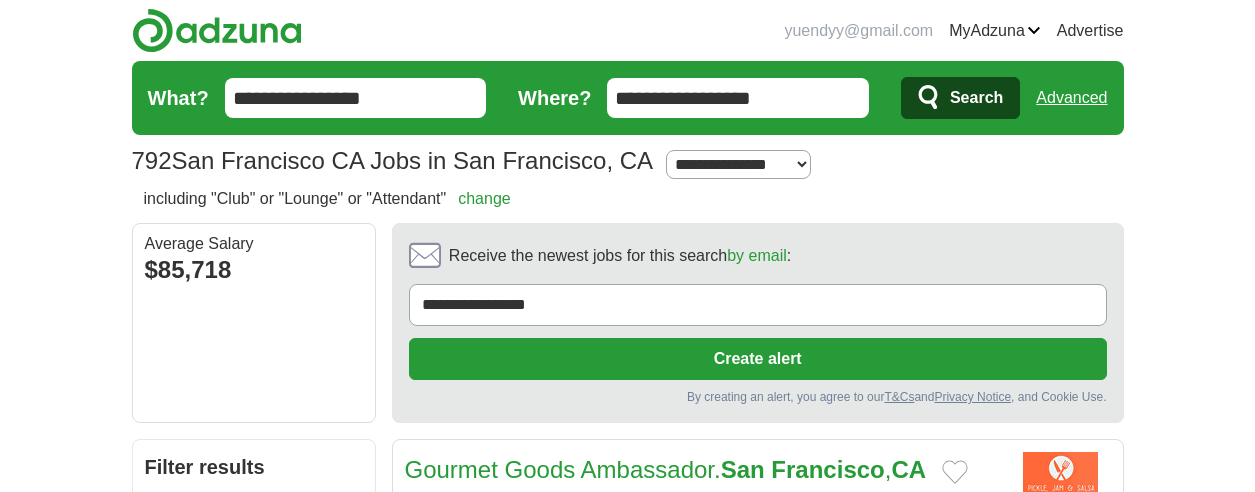 scroll, scrollTop: 0, scrollLeft: 0, axis: both 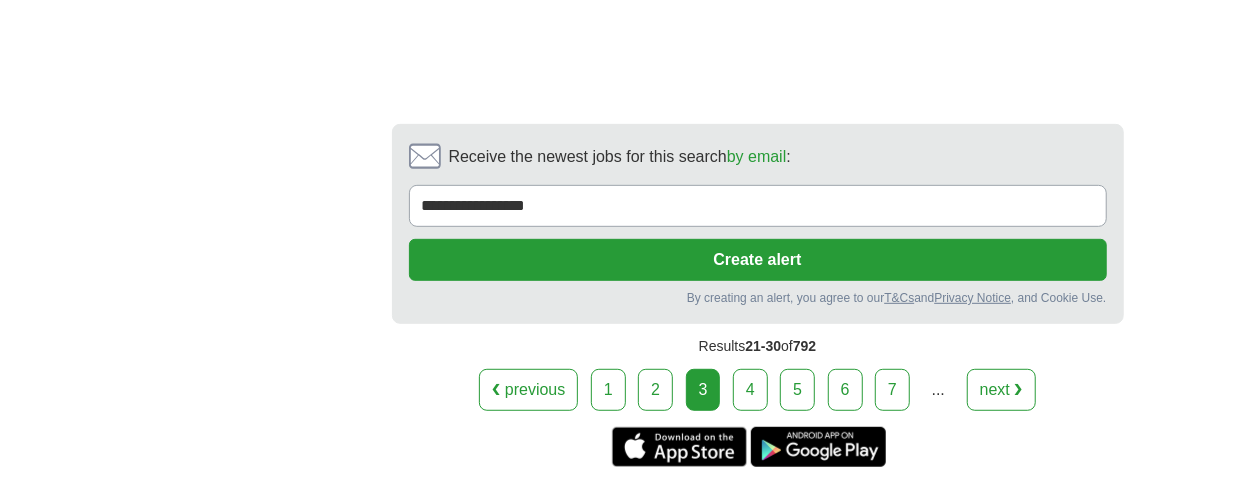 click on "4" at bounding box center [750, 390] 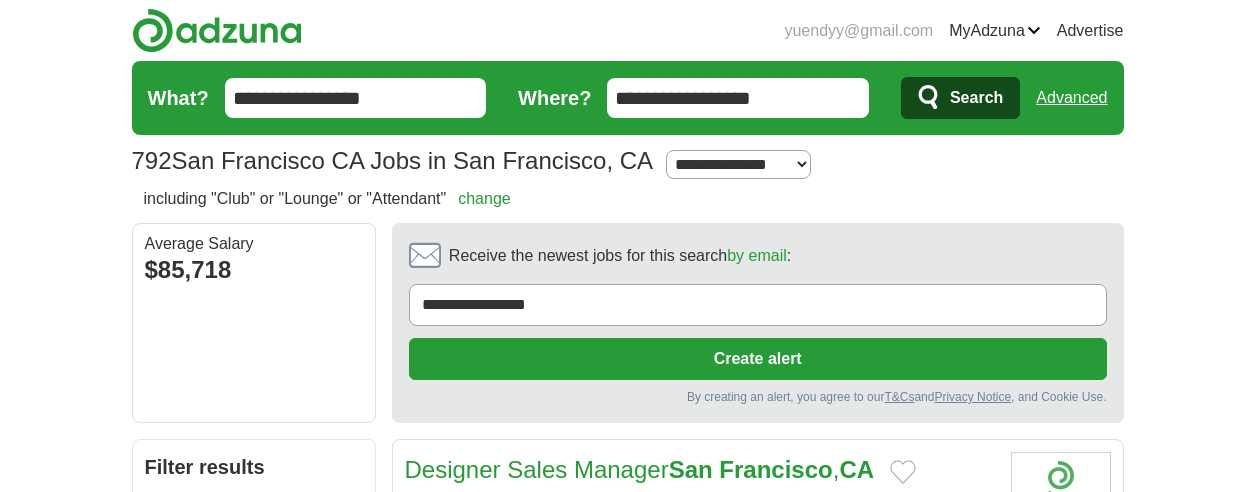 scroll, scrollTop: 71, scrollLeft: 0, axis: vertical 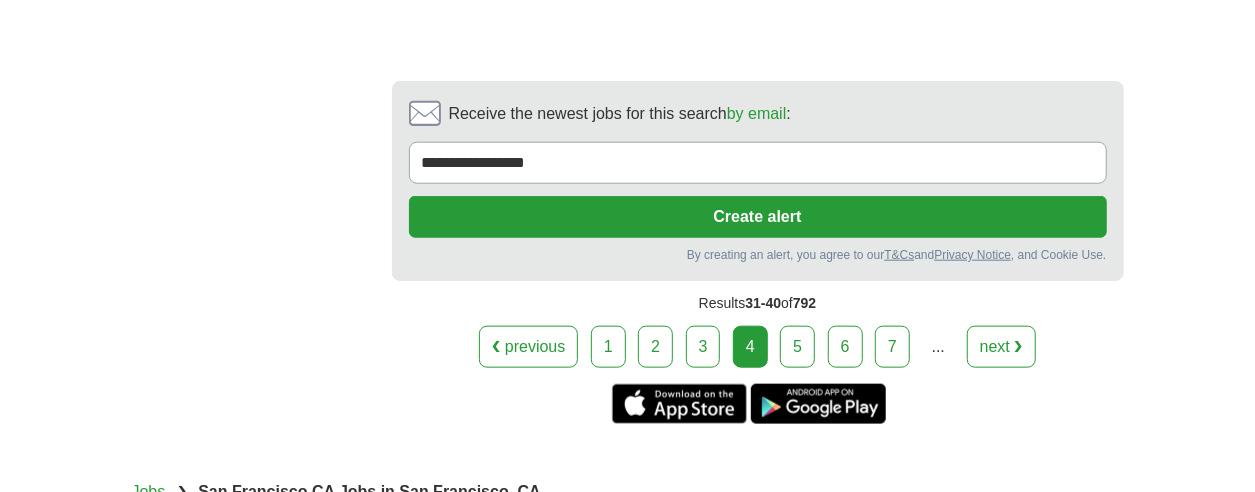 click on "5" at bounding box center [797, 347] 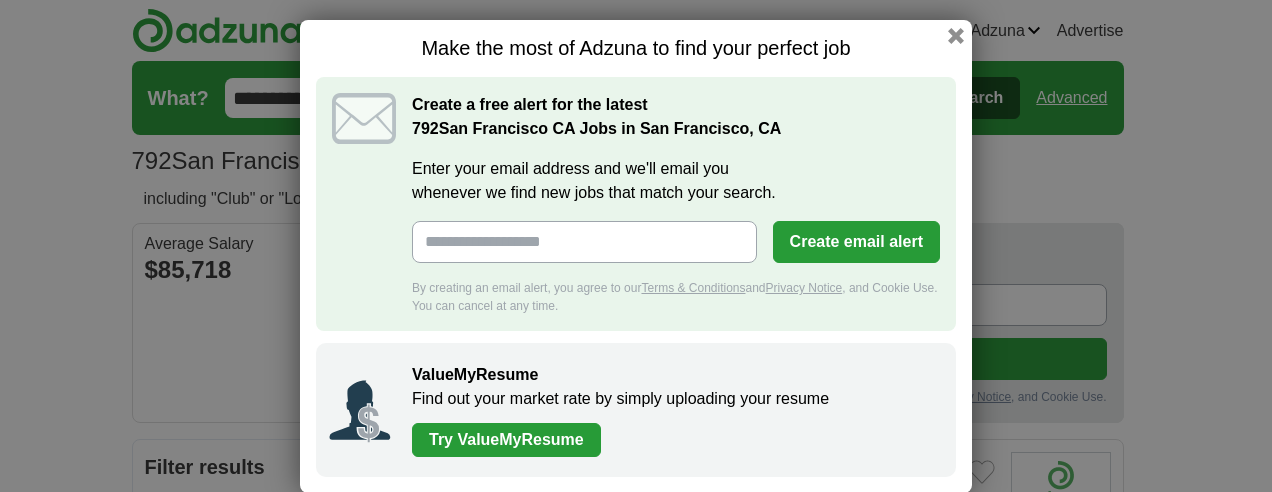 scroll, scrollTop: 0, scrollLeft: 0, axis: both 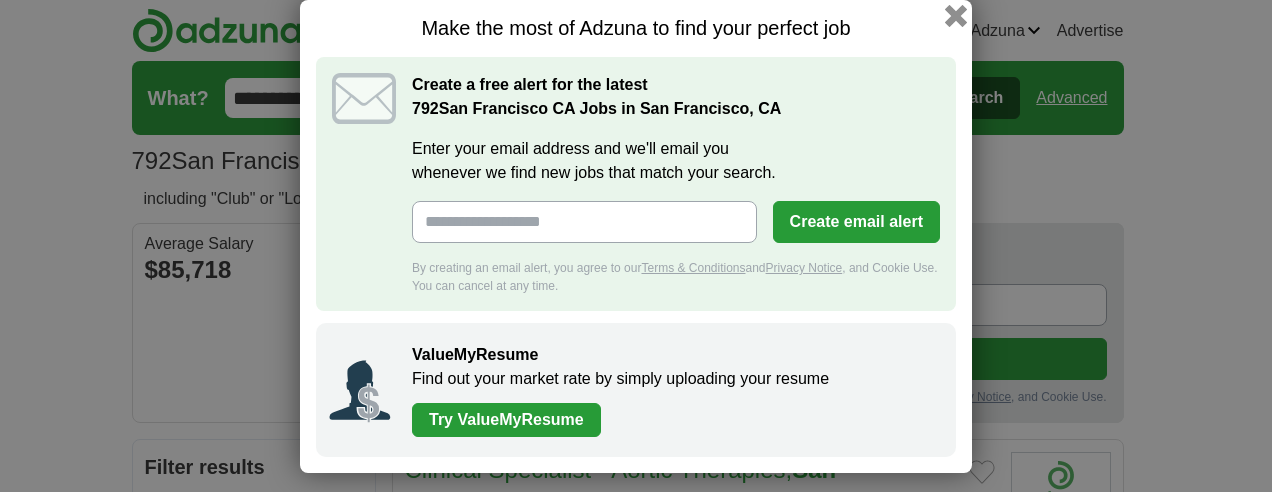 click at bounding box center (956, 16) 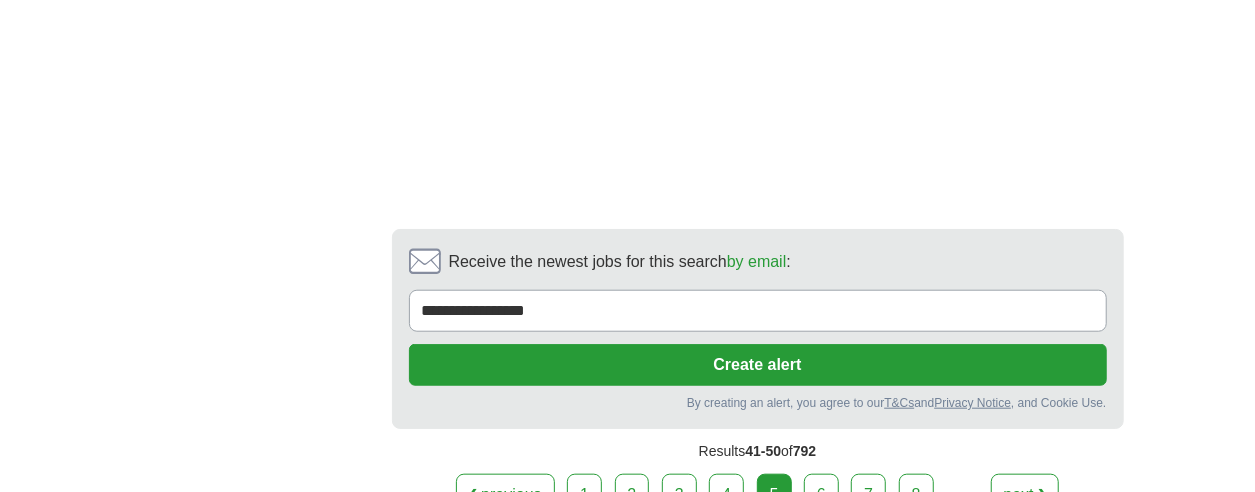 scroll, scrollTop: 4600, scrollLeft: 0, axis: vertical 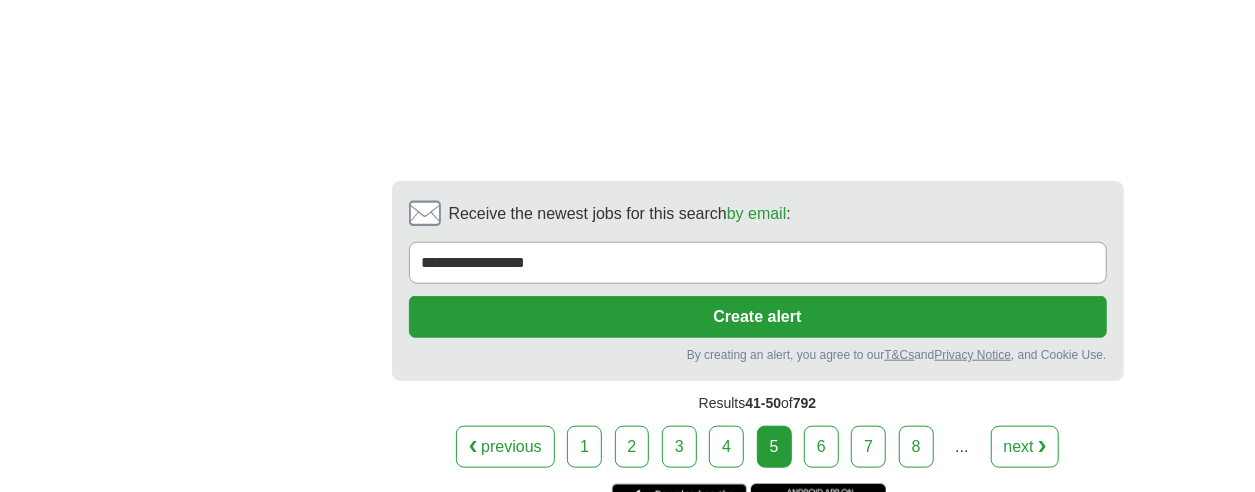 click on "6" at bounding box center (821, 447) 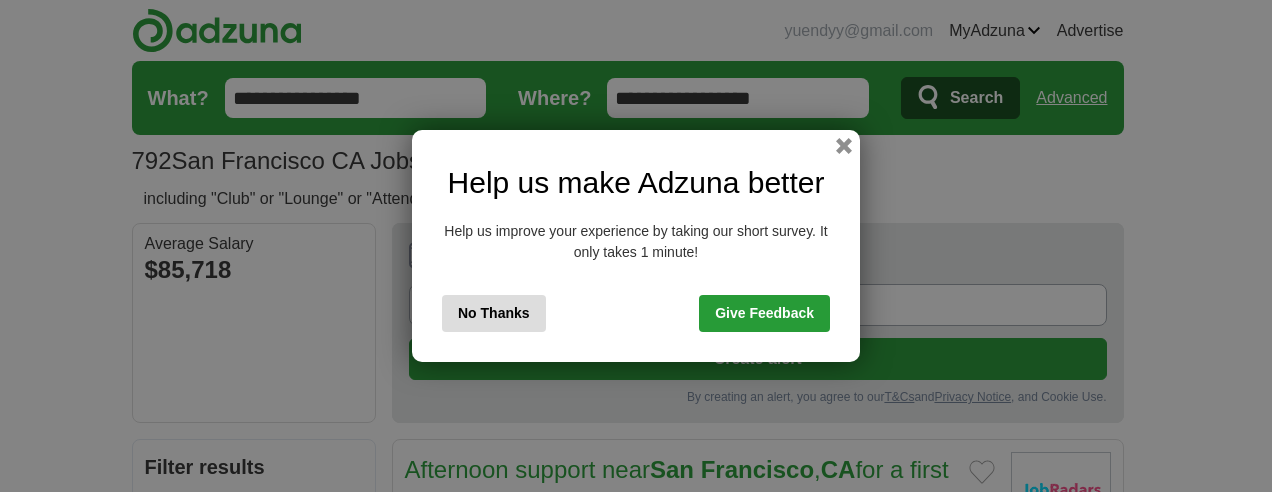 scroll, scrollTop: 0, scrollLeft: 0, axis: both 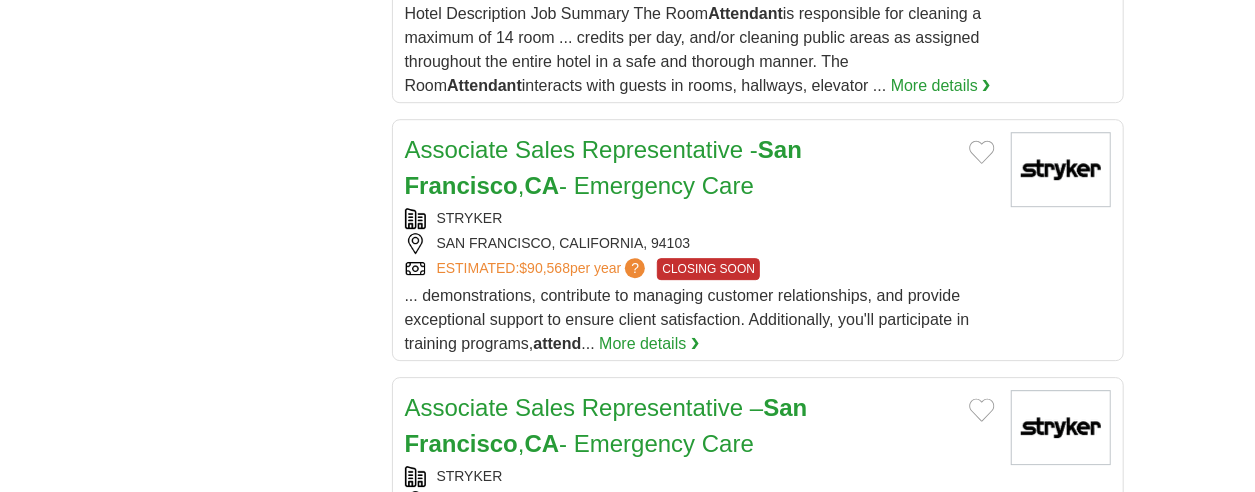 click on "More details ❯" at bounding box center [649, 344] 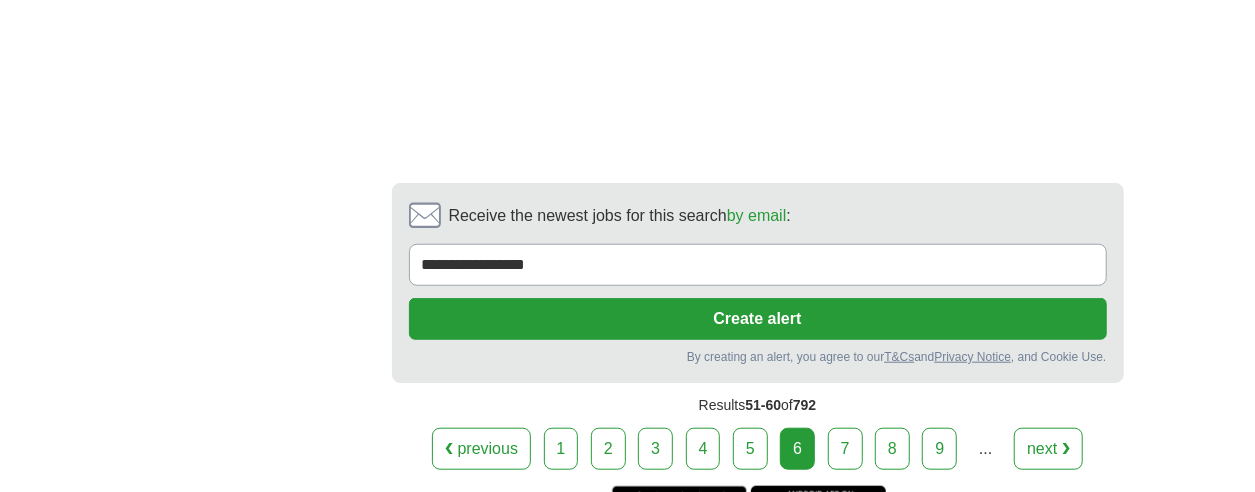 scroll, scrollTop: 4500, scrollLeft: 0, axis: vertical 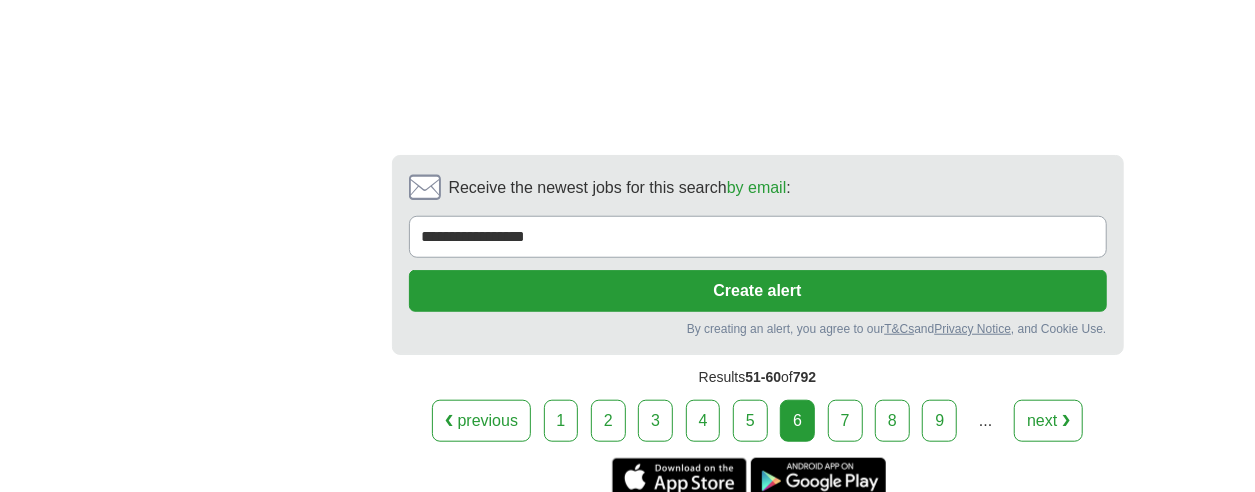 click on "7" at bounding box center (845, 421) 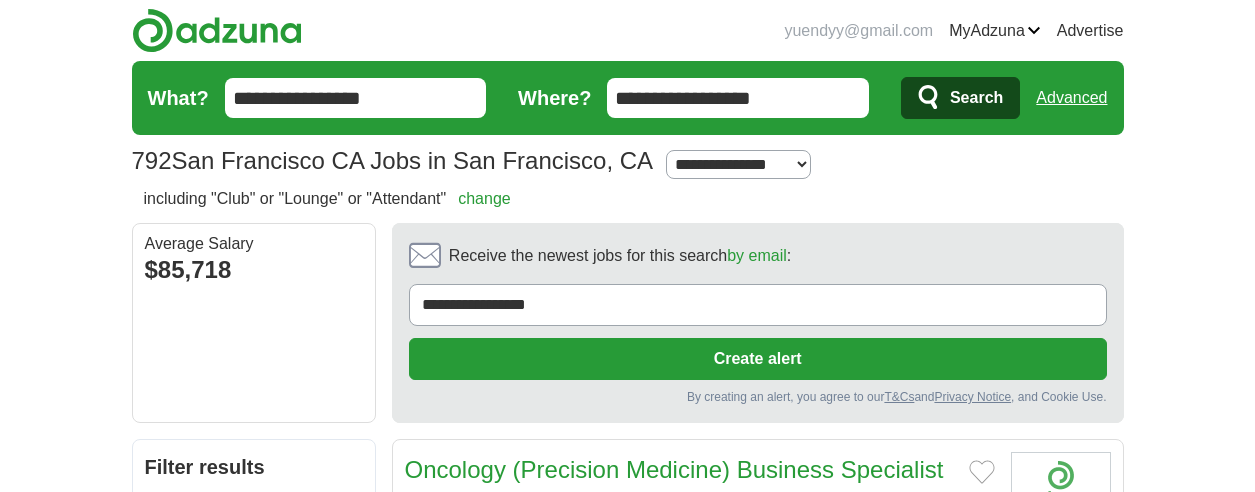 scroll, scrollTop: 0, scrollLeft: 0, axis: both 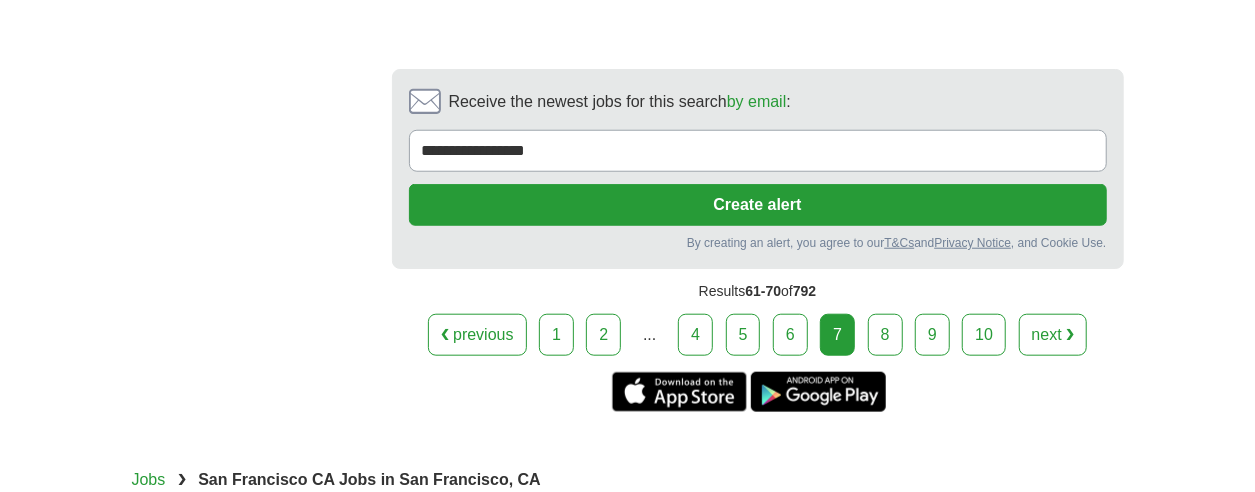 click on "8" at bounding box center (885, 335) 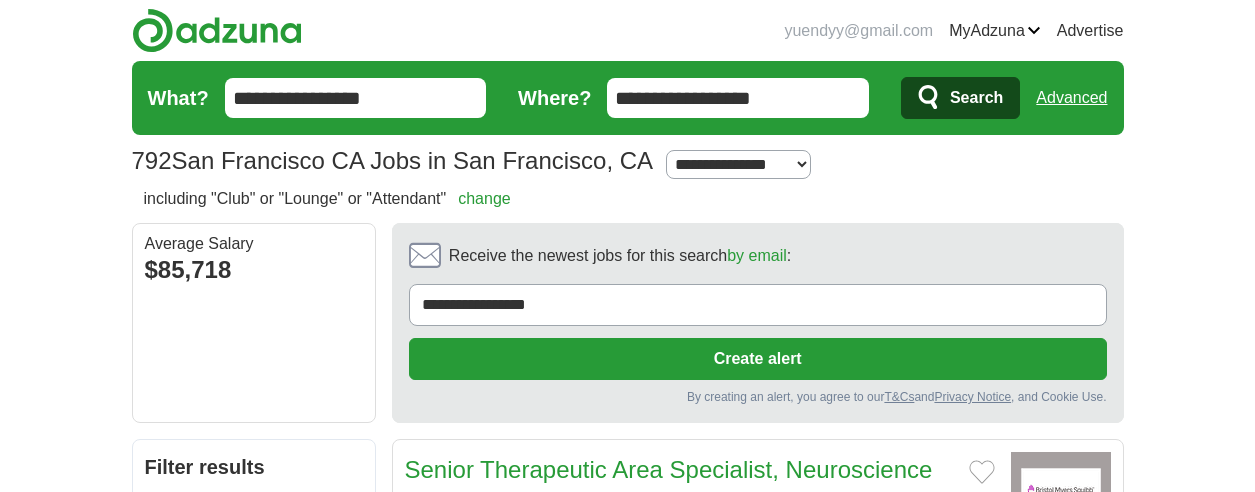 scroll, scrollTop: 0, scrollLeft: 0, axis: both 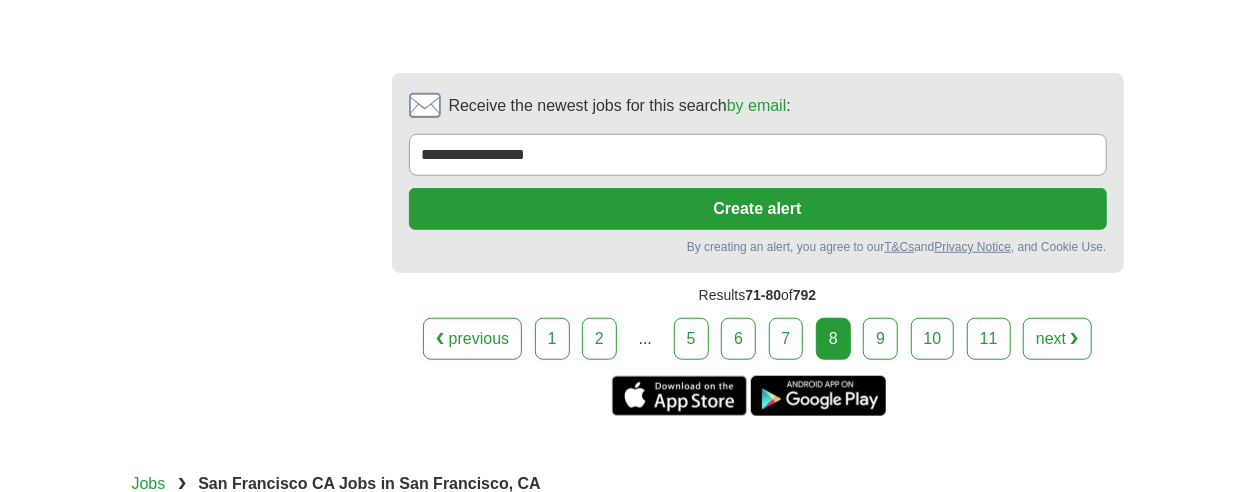 click on "9" at bounding box center [880, 339] 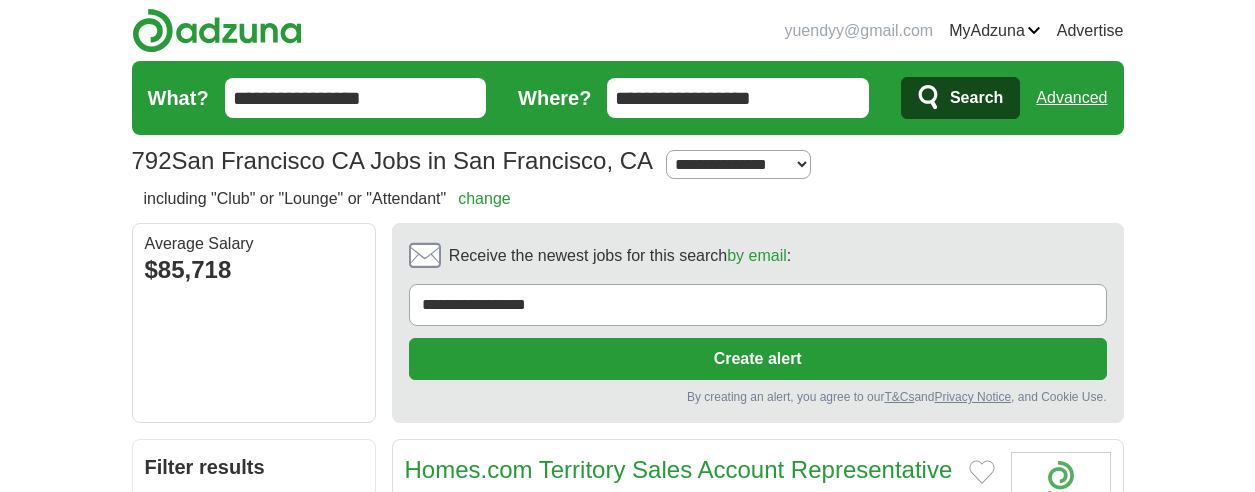 scroll, scrollTop: 0, scrollLeft: 0, axis: both 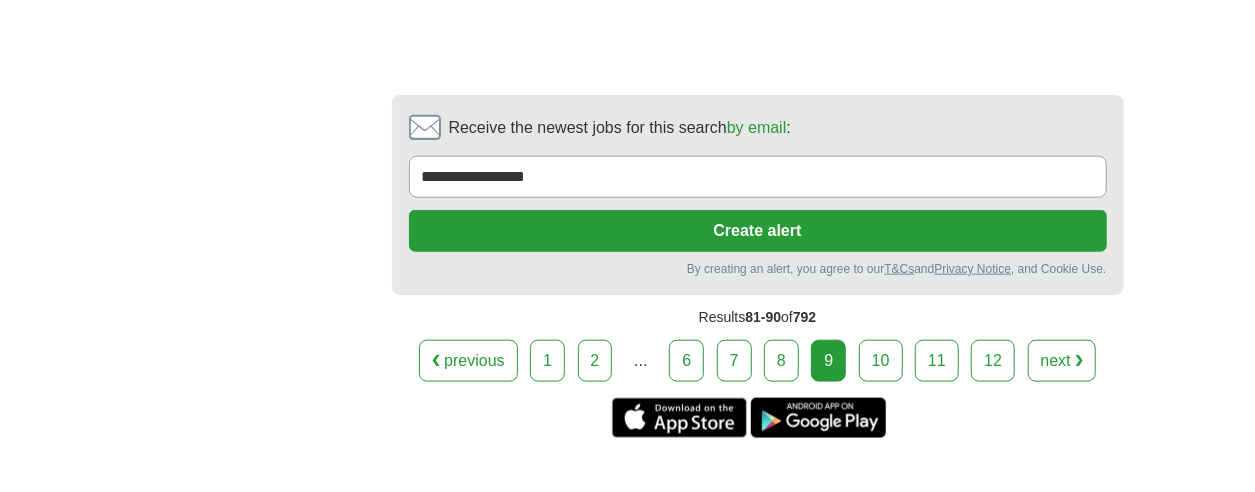 click on "10" at bounding box center (881, 361) 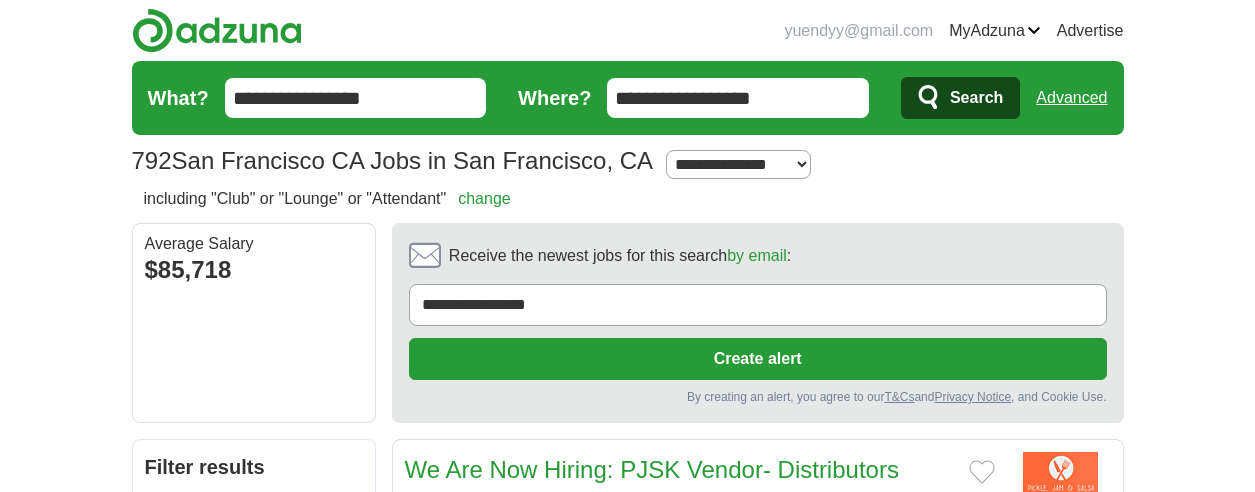 scroll, scrollTop: 0, scrollLeft: 0, axis: both 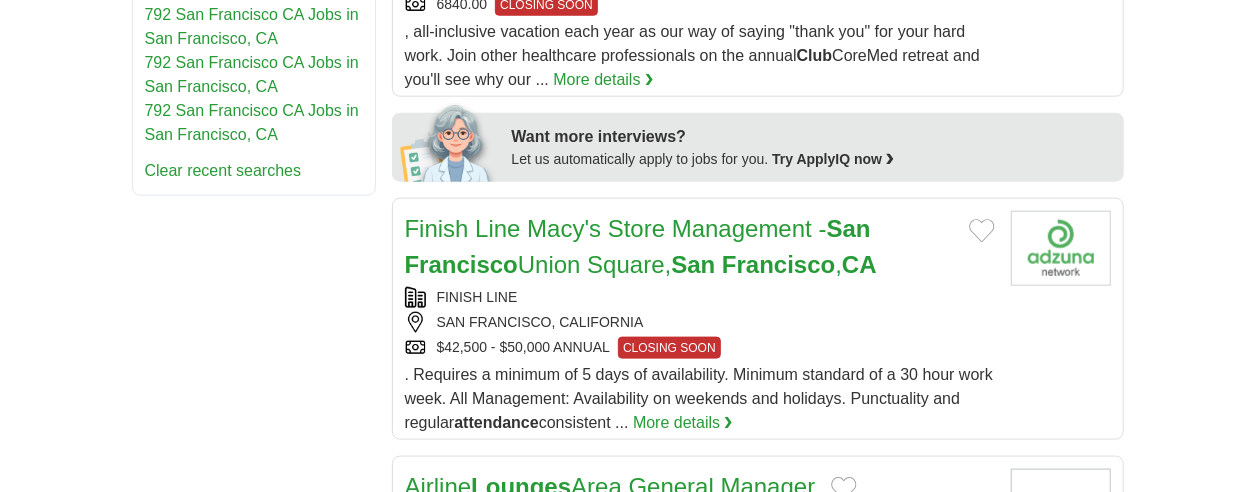click on "More details ❯" at bounding box center [683, 423] 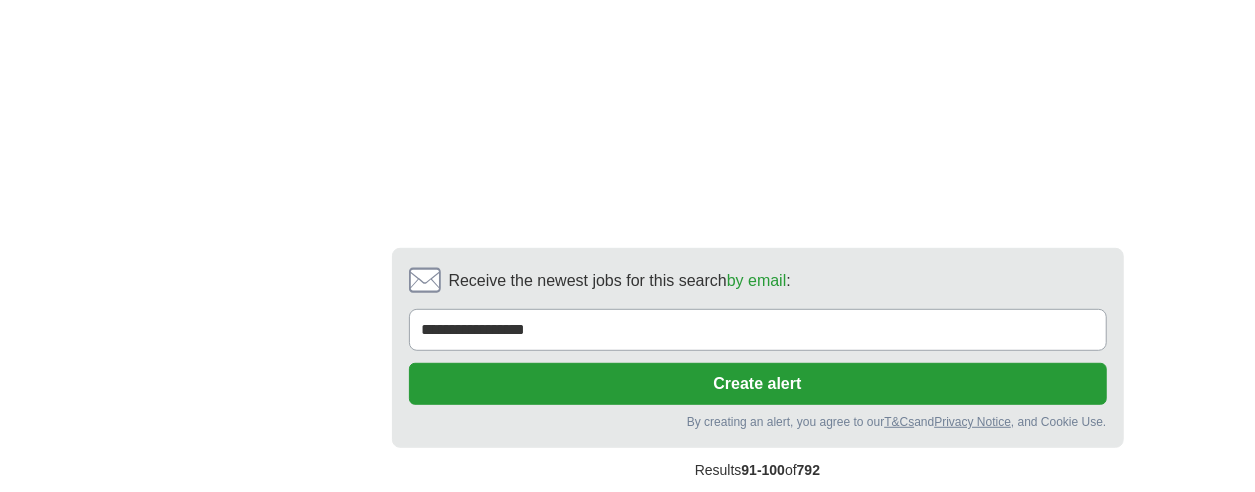 scroll, scrollTop: 4300, scrollLeft: 0, axis: vertical 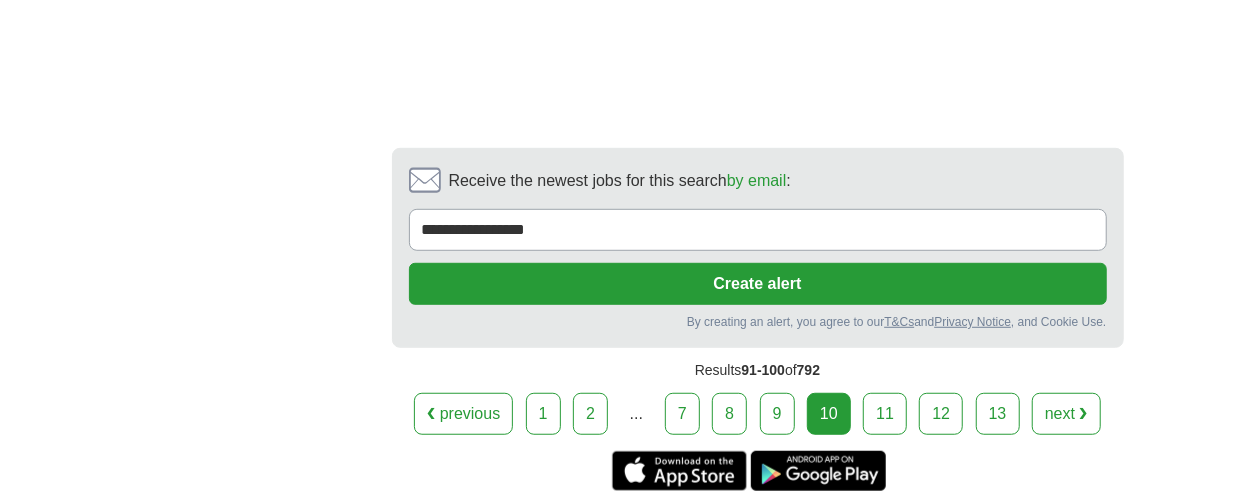 click on "11" at bounding box center [885, 414] 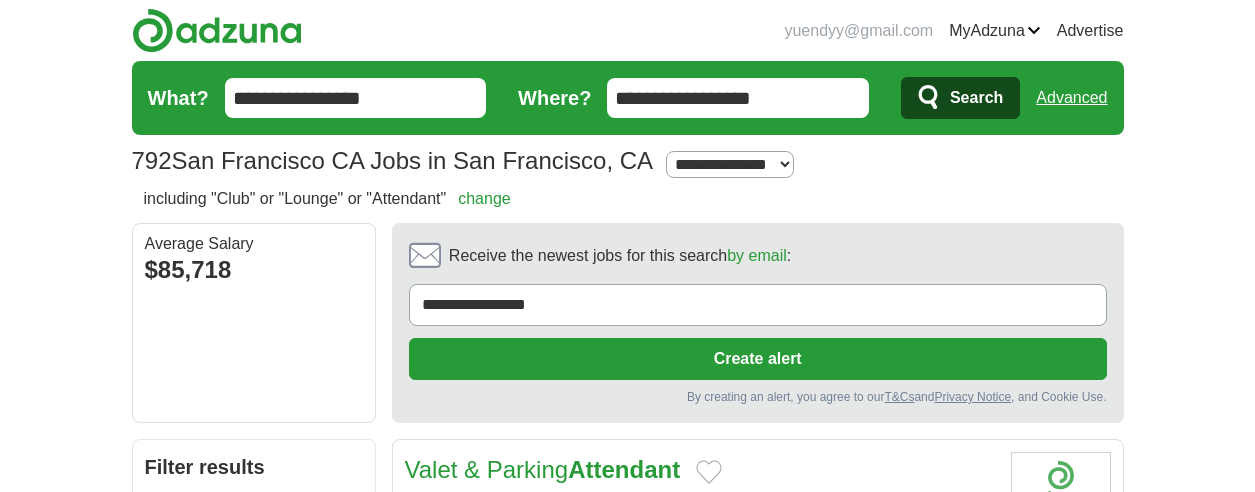 scroll, scrollTop: 0, scrollLeft: 0, axis: both 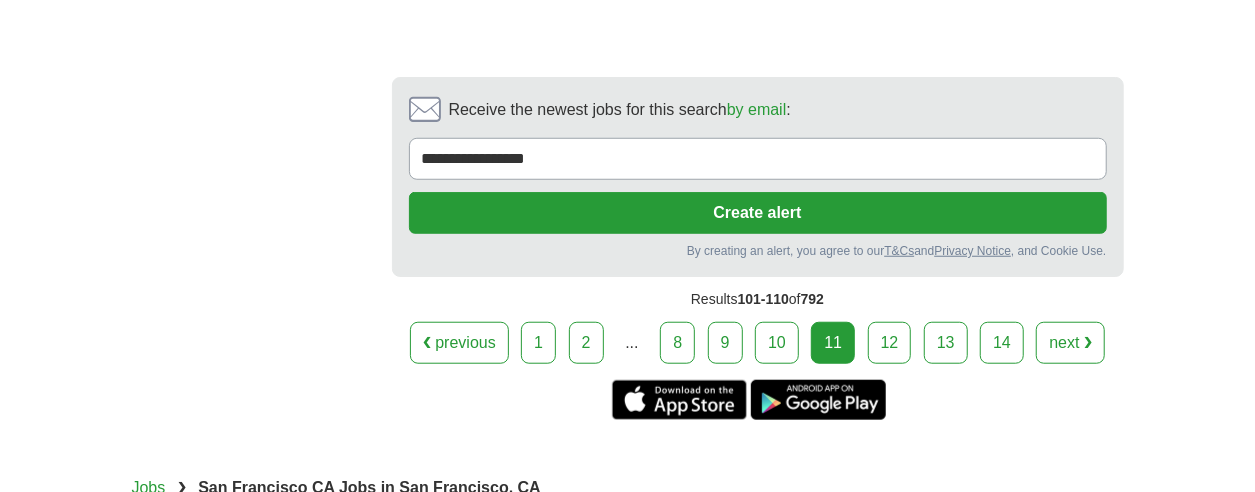 click on "12" at bounding box center (890, 343) 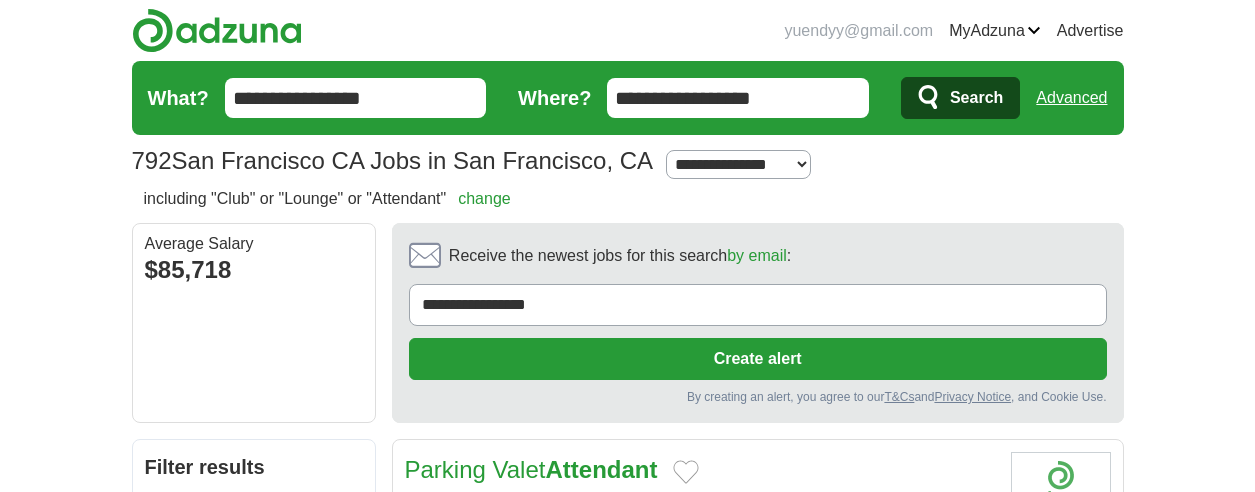 scroll, scrollTop: 0, scrollLeft: 0, axis: both 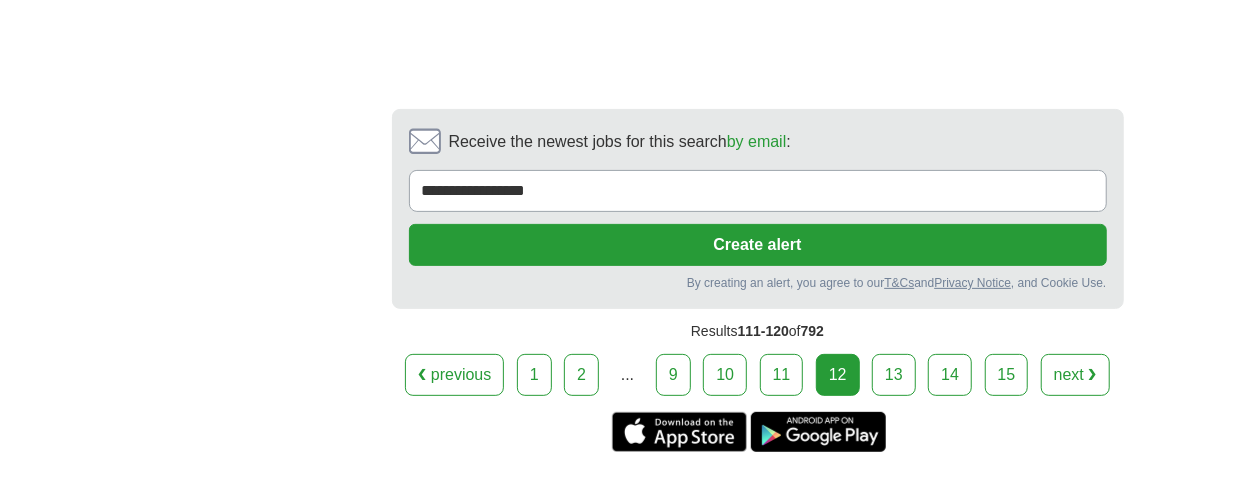 click on "13" at bounding box center [894, 375] 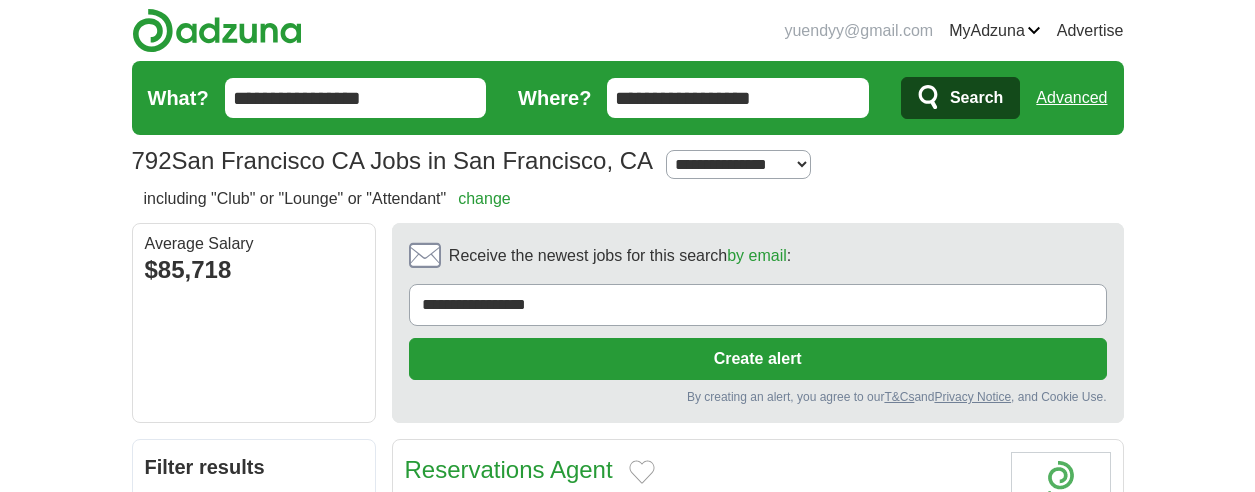 scroll, scrollTop: 0, scrollLeft: 0, axis: both 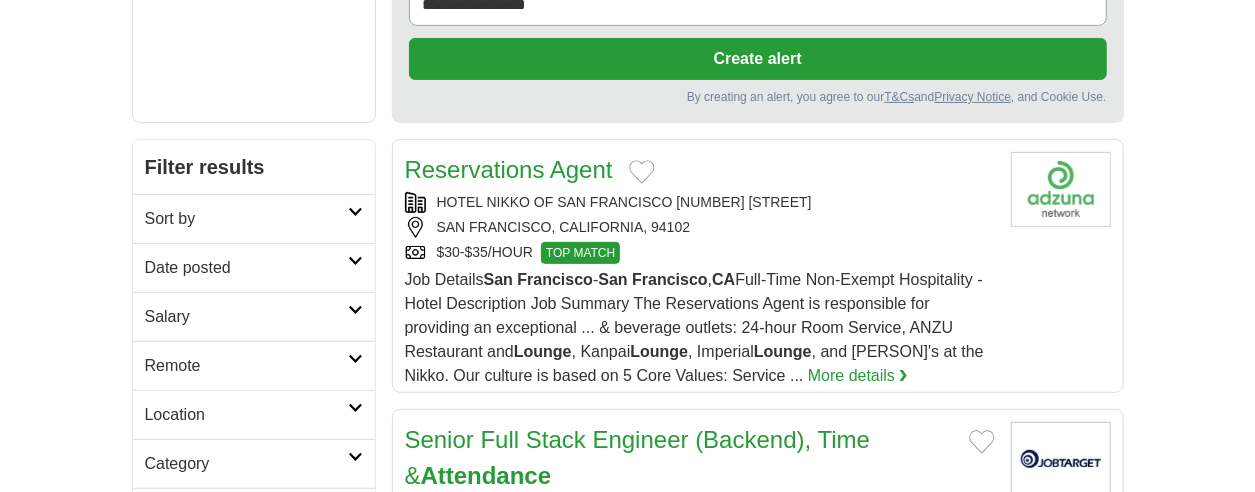 click on "More details ❯" at bounding box center [858, 376] 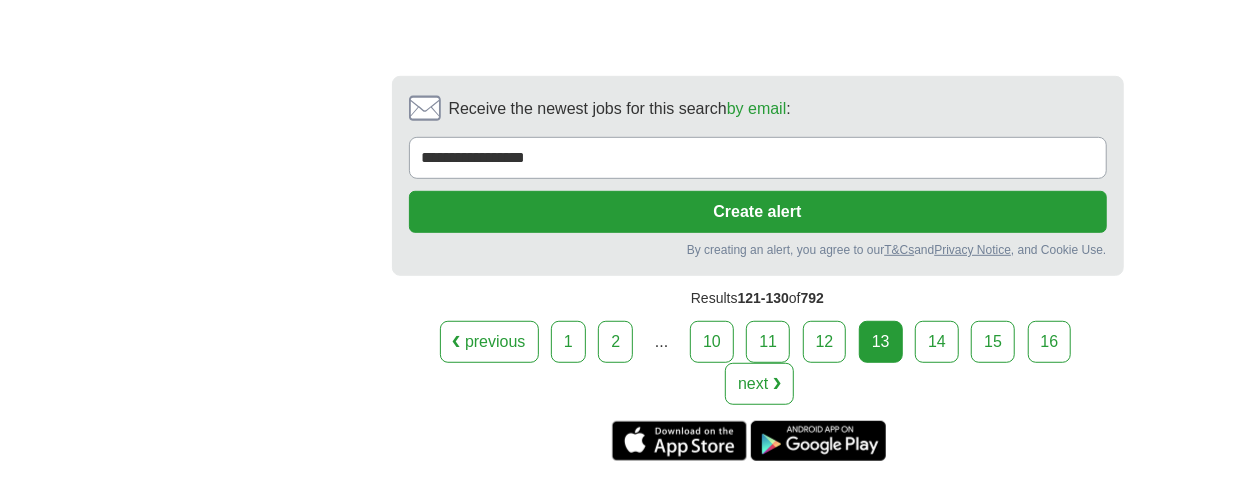 scroll, scrollTop: 4300, scrollLeft: 0, axis: vertical 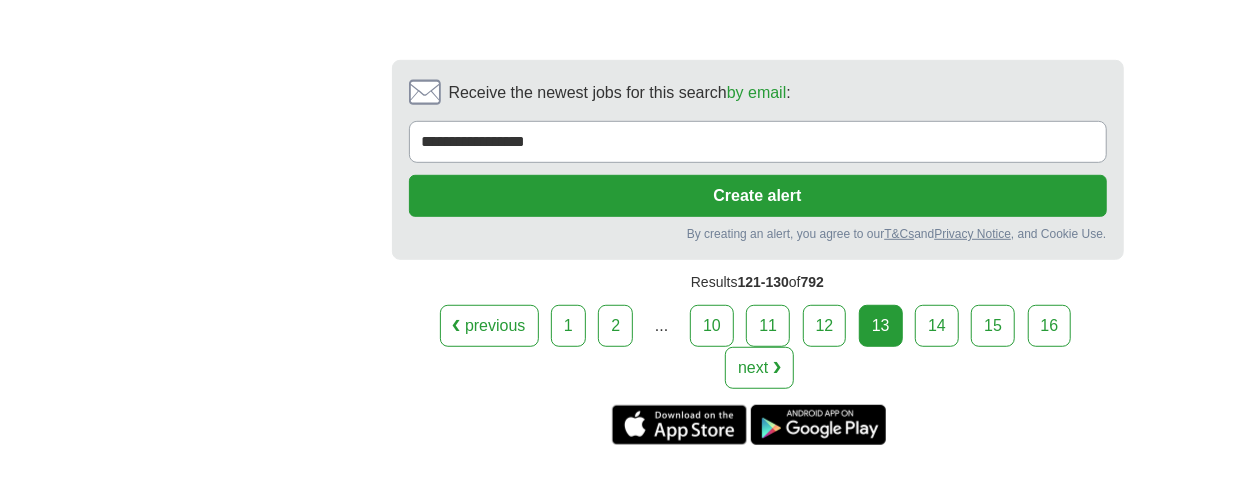 click on "14" at bounding box center [937, 326] 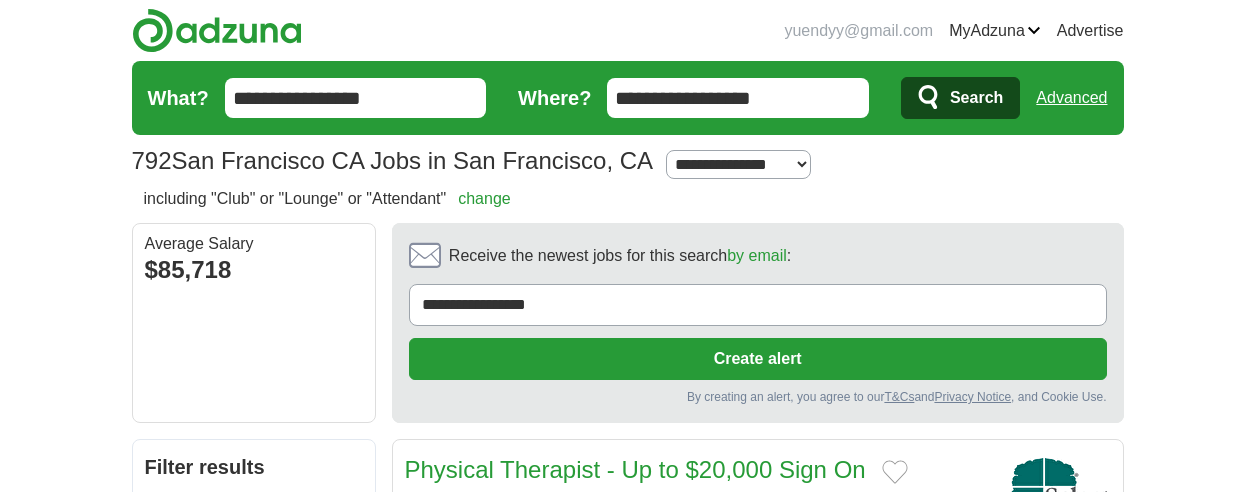 scroll, scrollTop: 0, scrollLeft: 0, axis: both 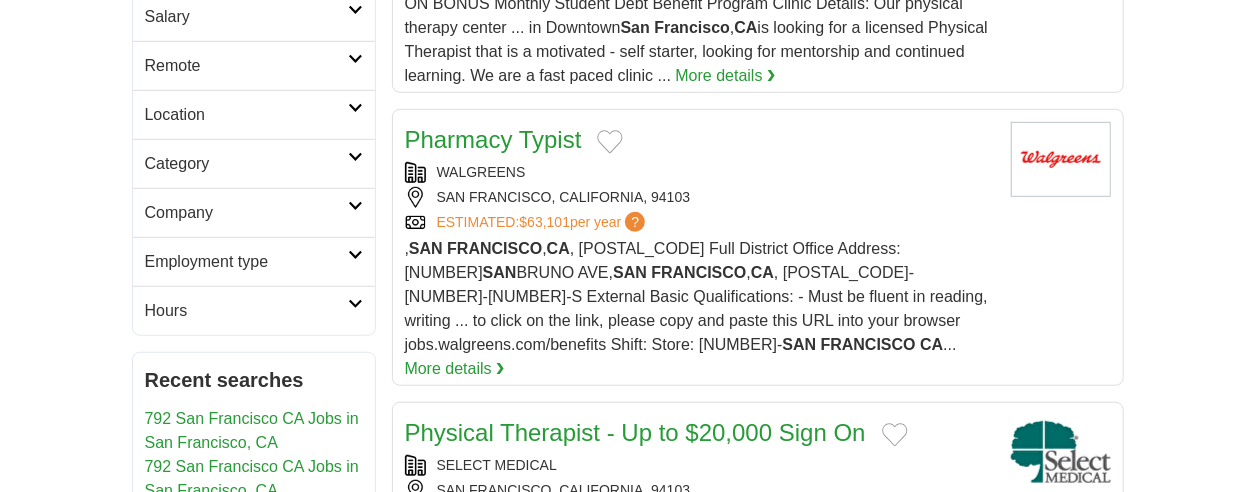 click on ", [CITY] , [STATE] , [POSTAL_CODE]-[NUMBER]-[NUMBER]-S External Basic Qualifications: - Must be fluent in reading, writing ...  to click on the link, please copy and paste this URL into your browser jobs.walgreens.com/benefits Shift: Store: [NUMBER]- [CITY]   [STATE]  ..." at bounding box center [696, 296] 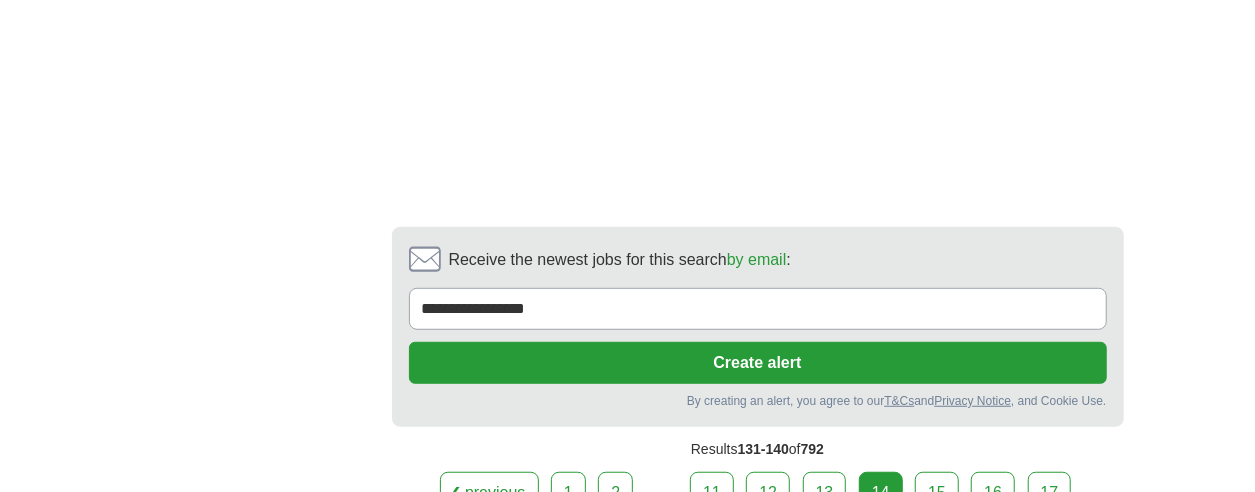 scroll, scrollTop: 4300, scrollLeft: 0, axis: vertical 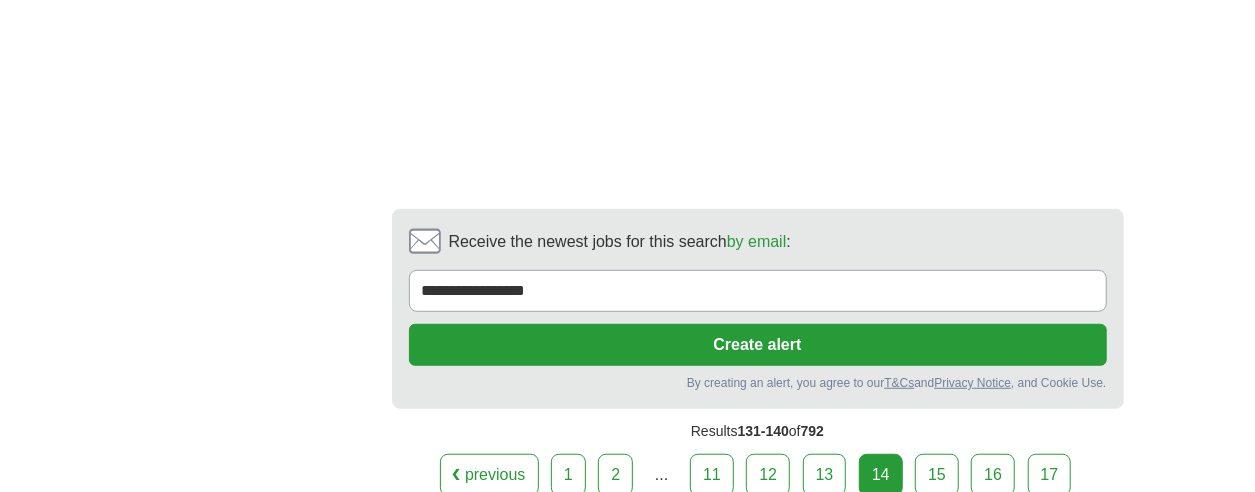 click on "15" at bounding box center (937, 475) 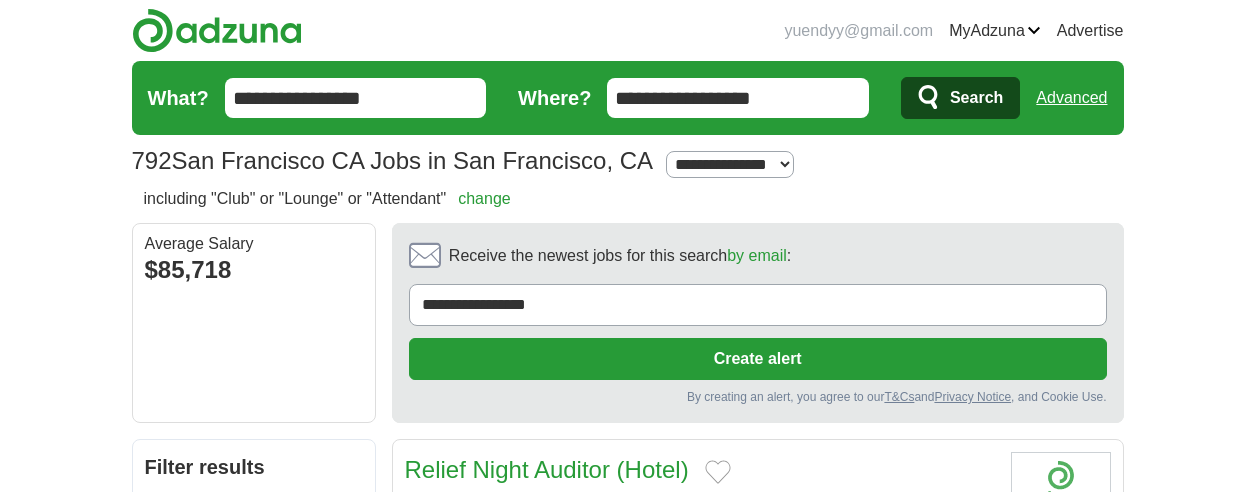 scroll, scrollTop: 0, scrollLeft: 0, axis: both 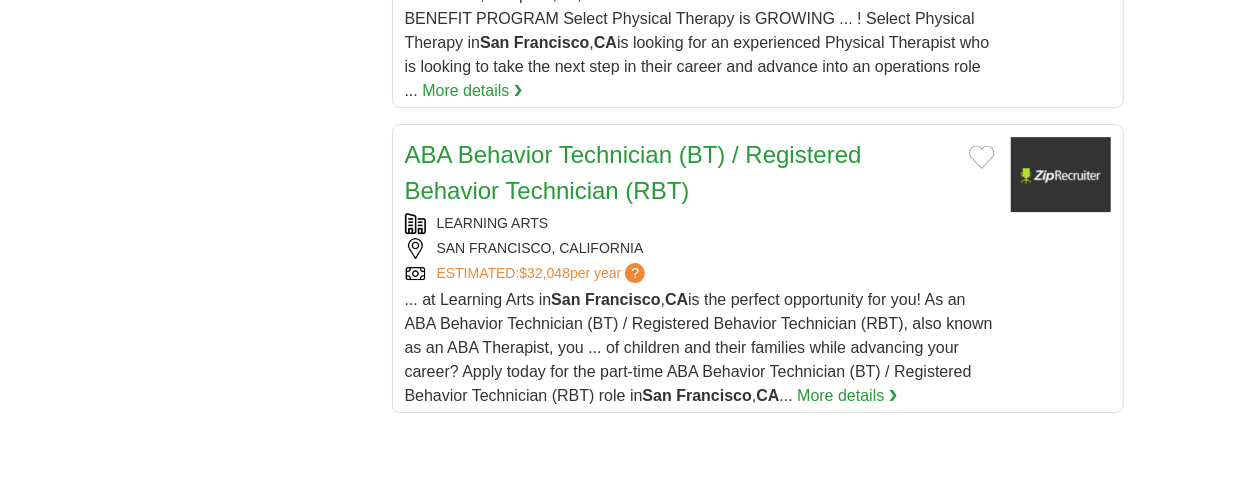 click on "More details ❯" at bounding box center [847, 396] 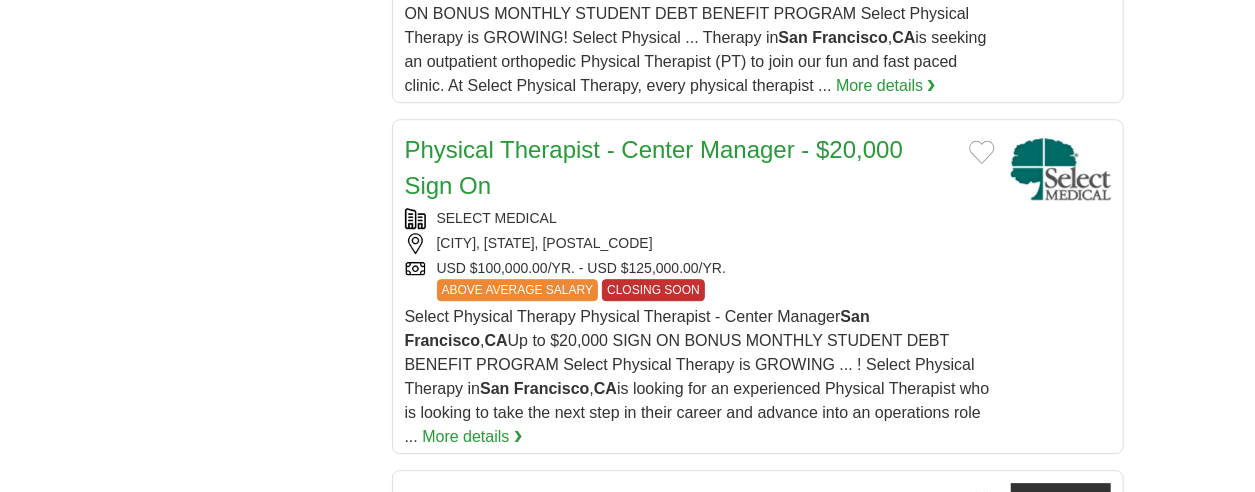scroll, scrollTop: 2700, scrollLeft: 0, axis: vertical 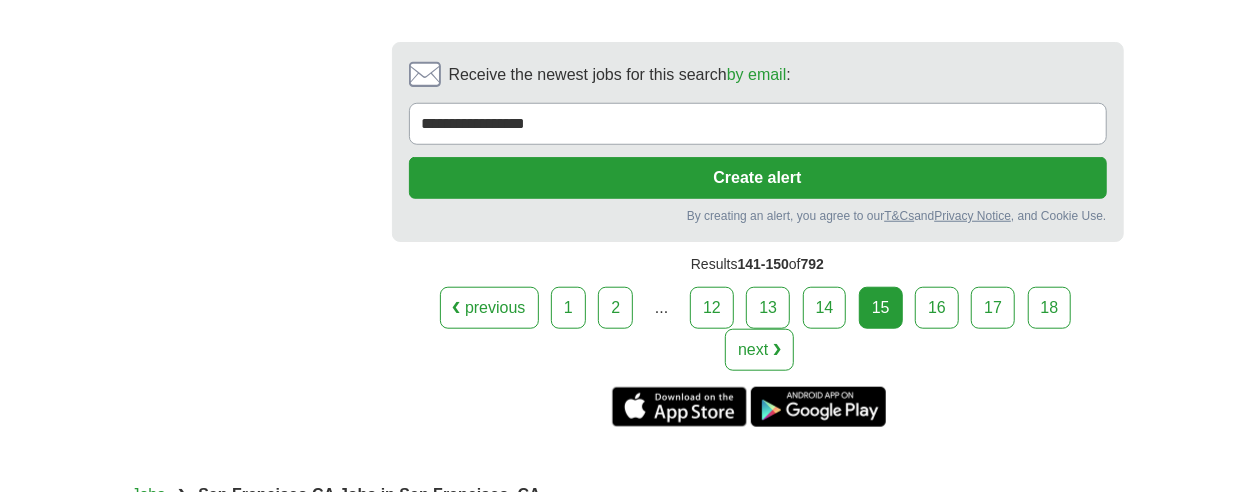 click on "16" at bounding box center [937, 308] 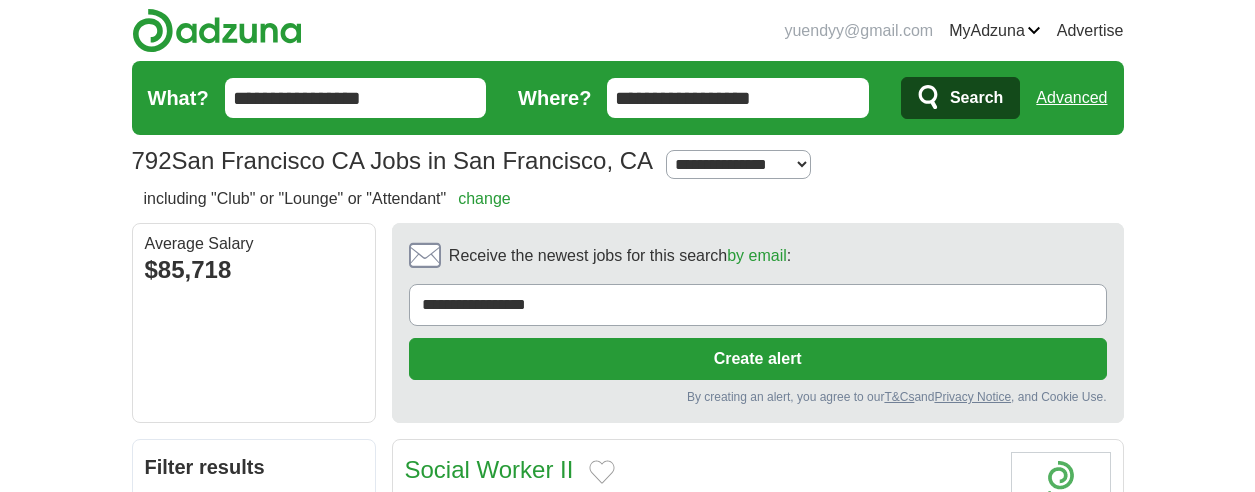 scroll, scrollTop: 0, scrollLeft: 0, axis: both 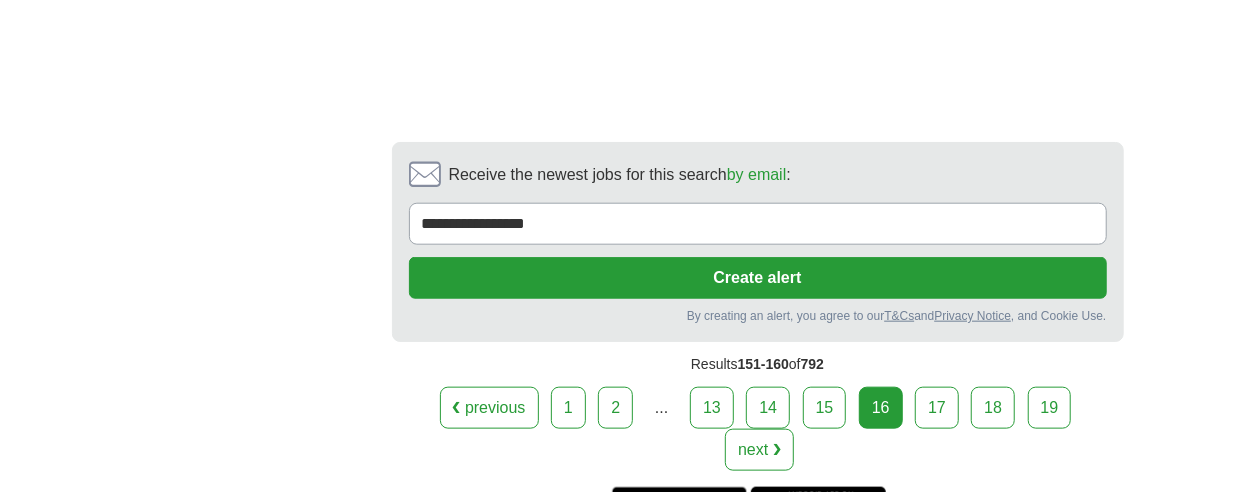 click on "17" at bounding box center (937, 408) 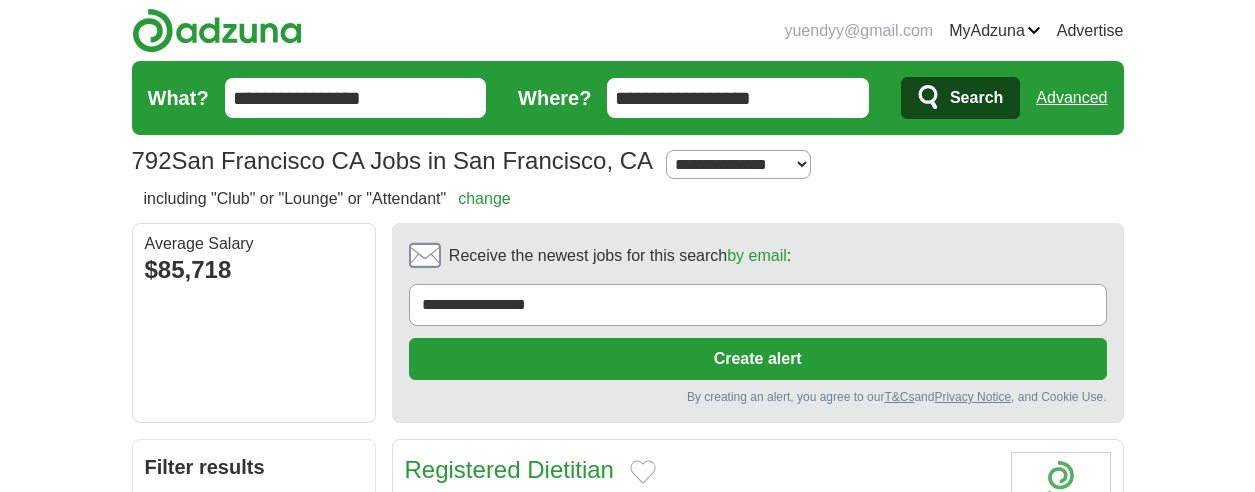 scroll, scrollTop: 0, scrollLeft: 0, axis: both 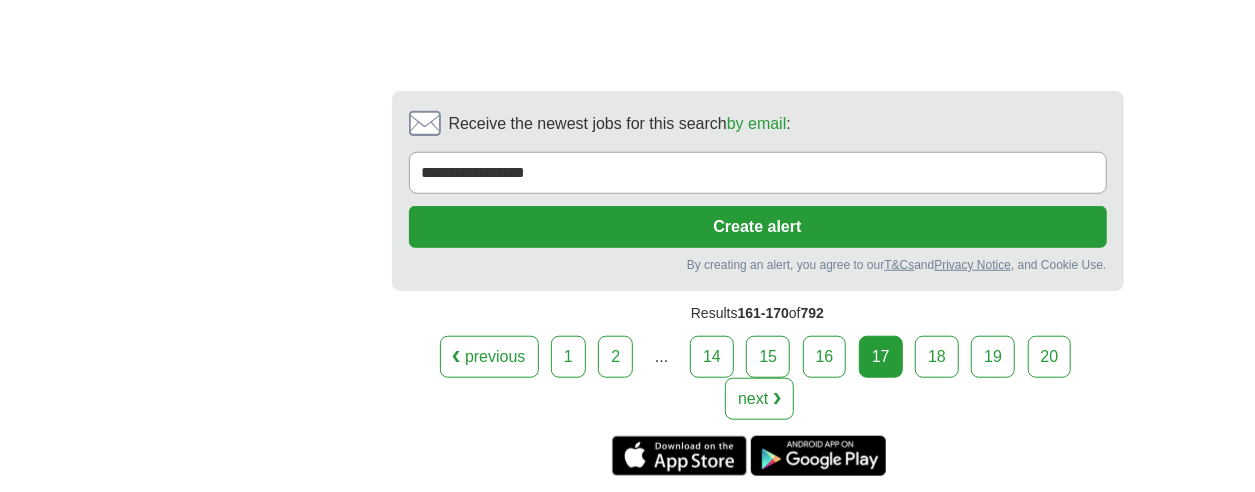 click on "18" at bounding box center (937, 357) 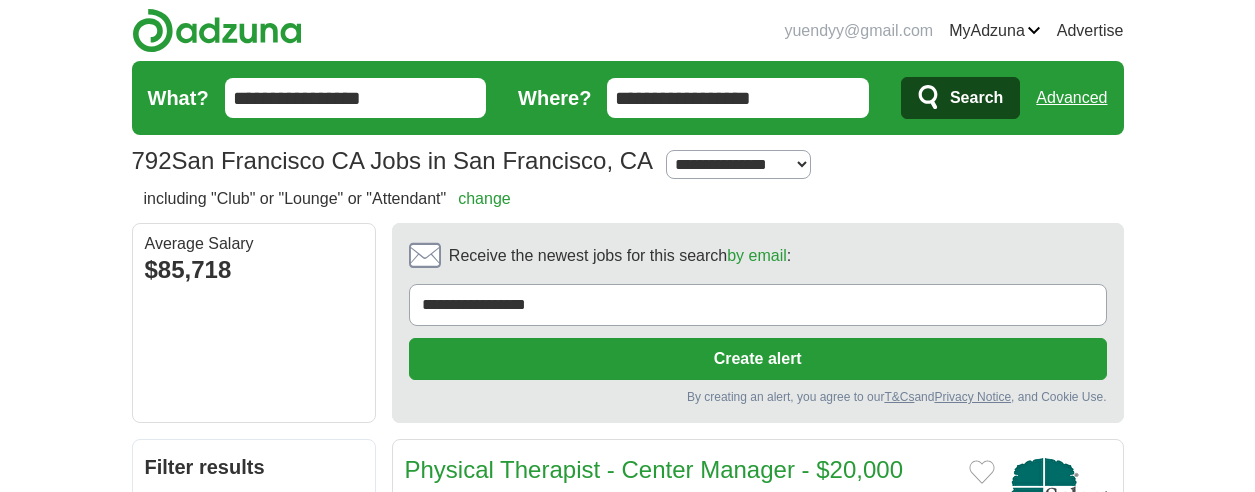 scroll, scrollTop: 0, scrollLeft: 0, axis: both 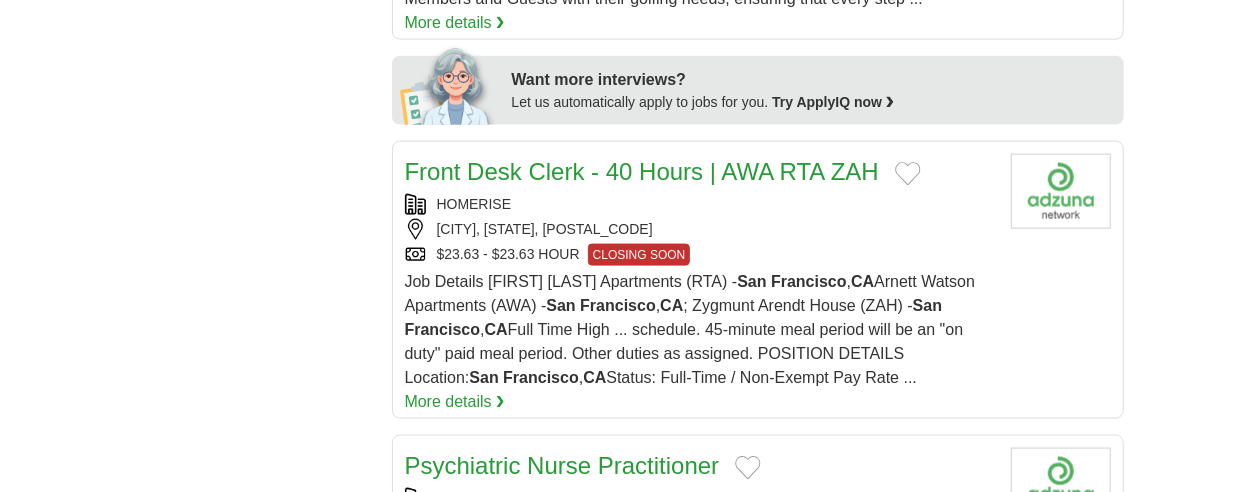 click on "Front Desk Clerk - 40 Hours | AWA RTA ZAH" at bounding box center (642, 171) 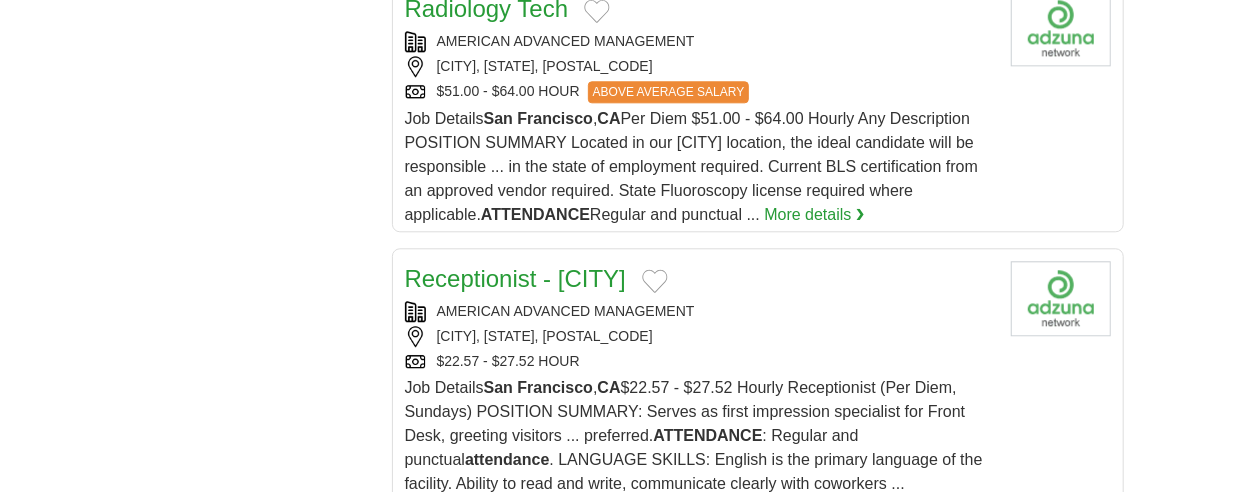 scroll, scrollTop: 2500, scrollLeft: 0, axis: vertical 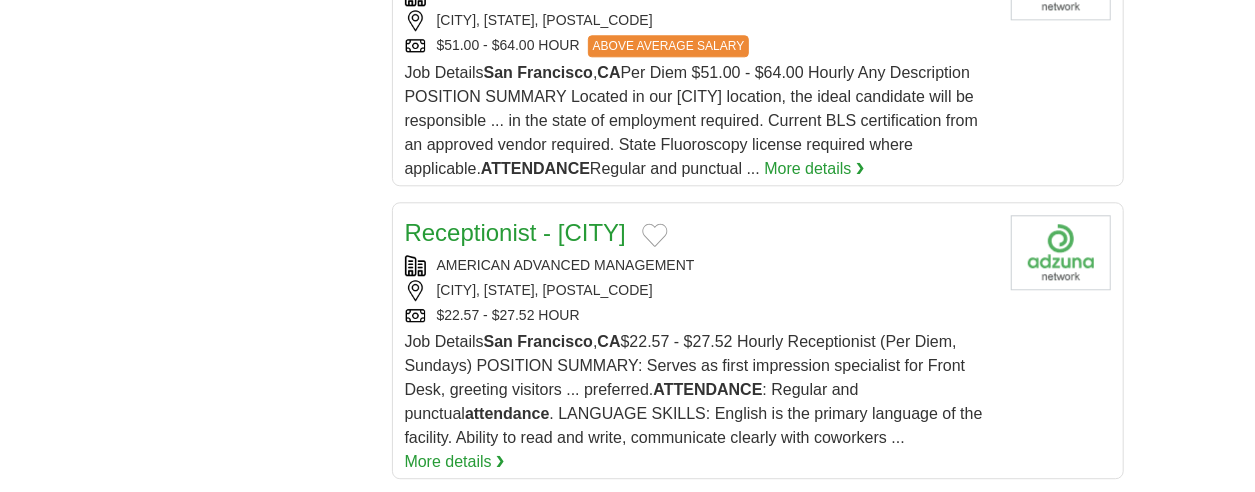 click on "Receptionist - San Francisco" at bounding box center (515, 232) 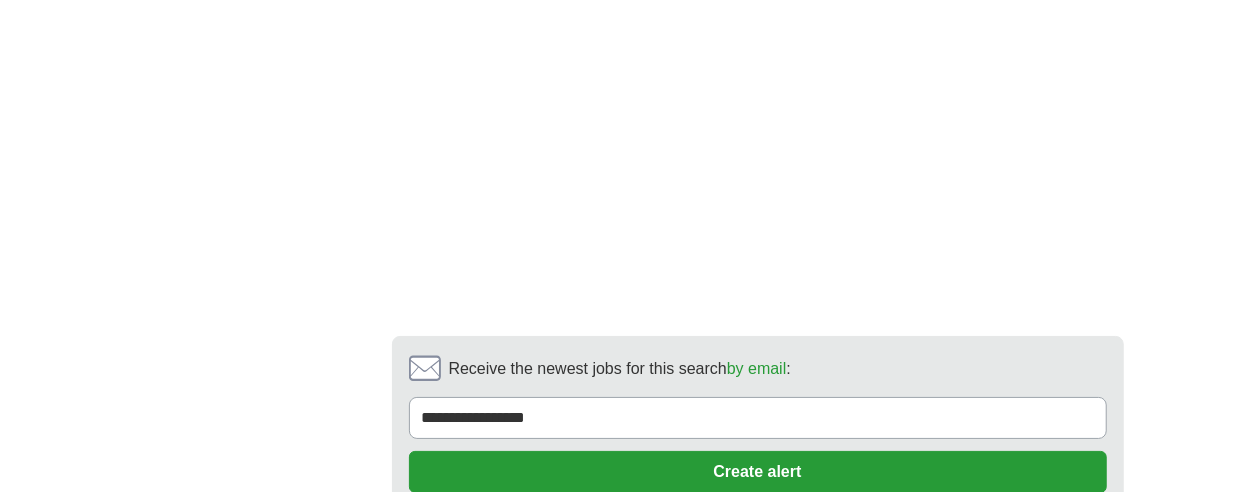 scroll, scrollTop: 3700, scrollLeft: 0, axis: vertical 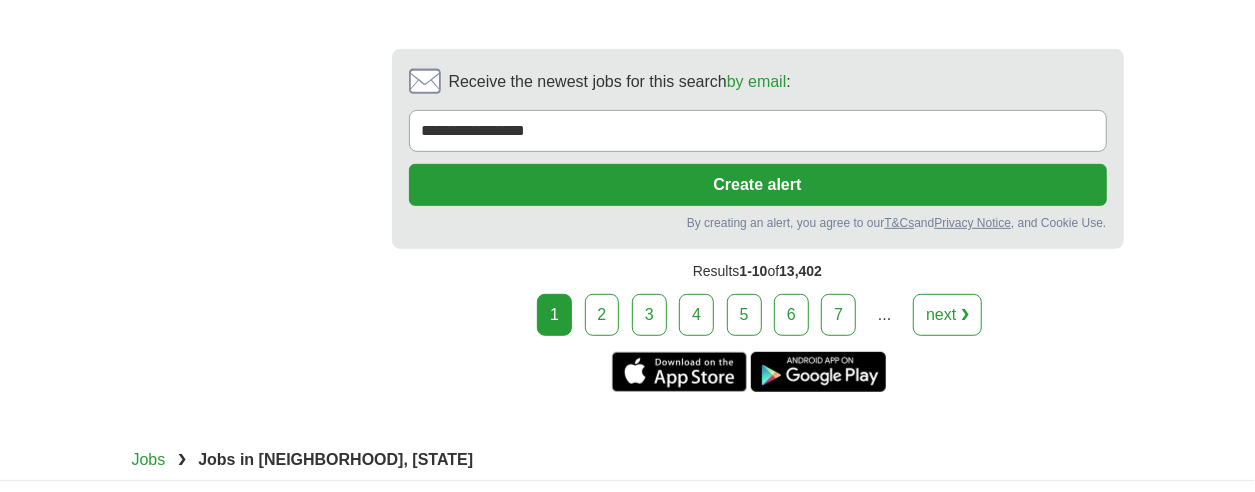 click on "2" at bounding box center [602, 315] 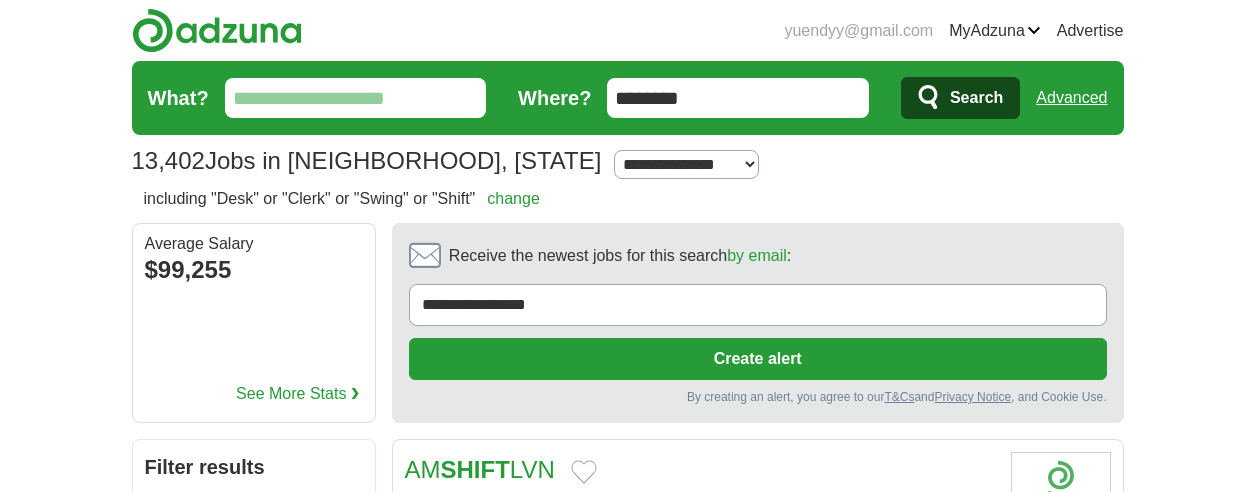 scroll, scrollTop: 0, scrollLeft: 0, axis: both 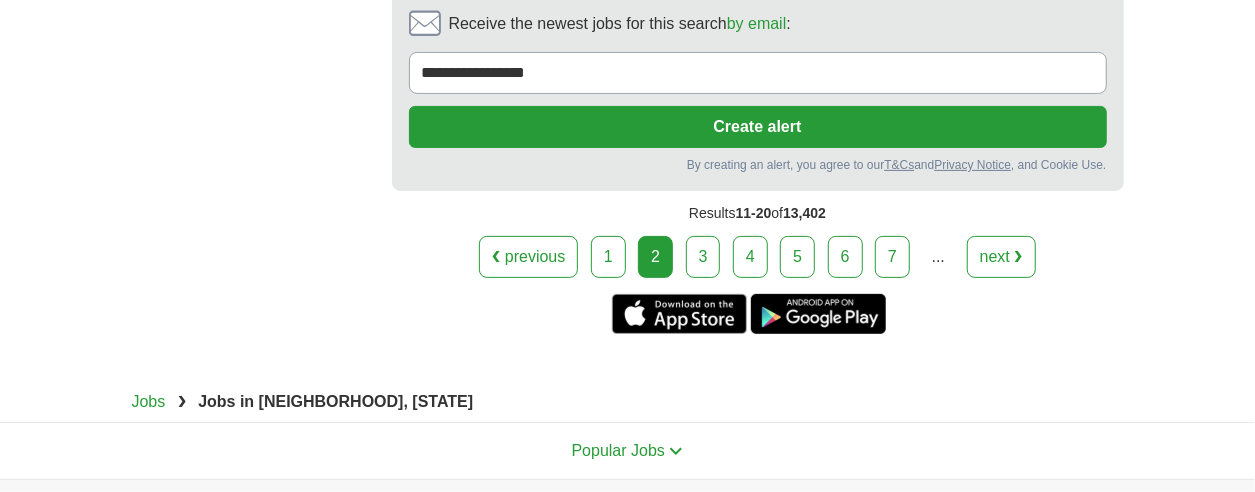 click on "3" at bounding box center (703, 257) 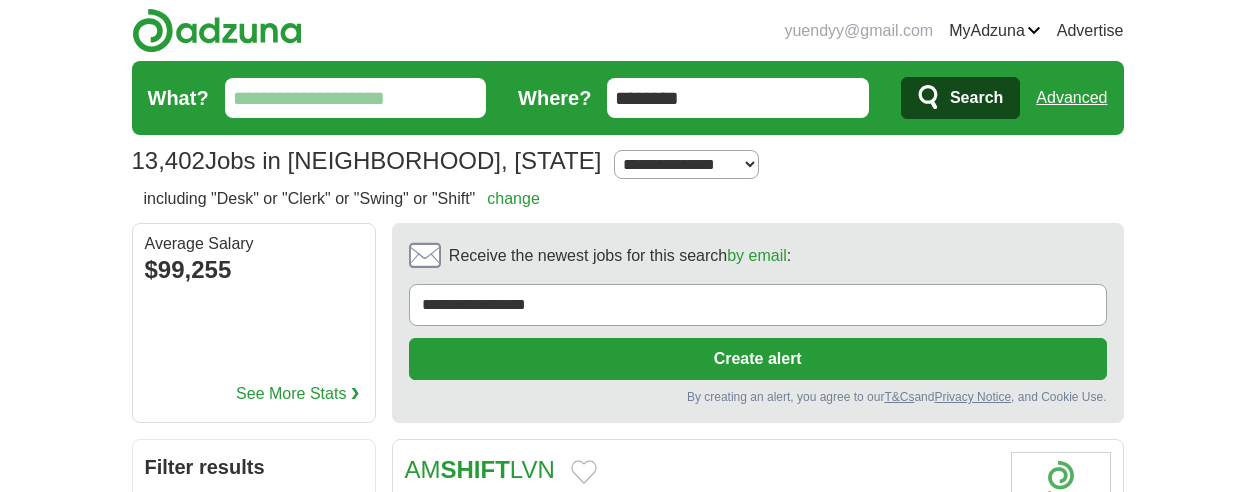 scroll, scrollTop: 0, scrollLeft: 0, axis: both 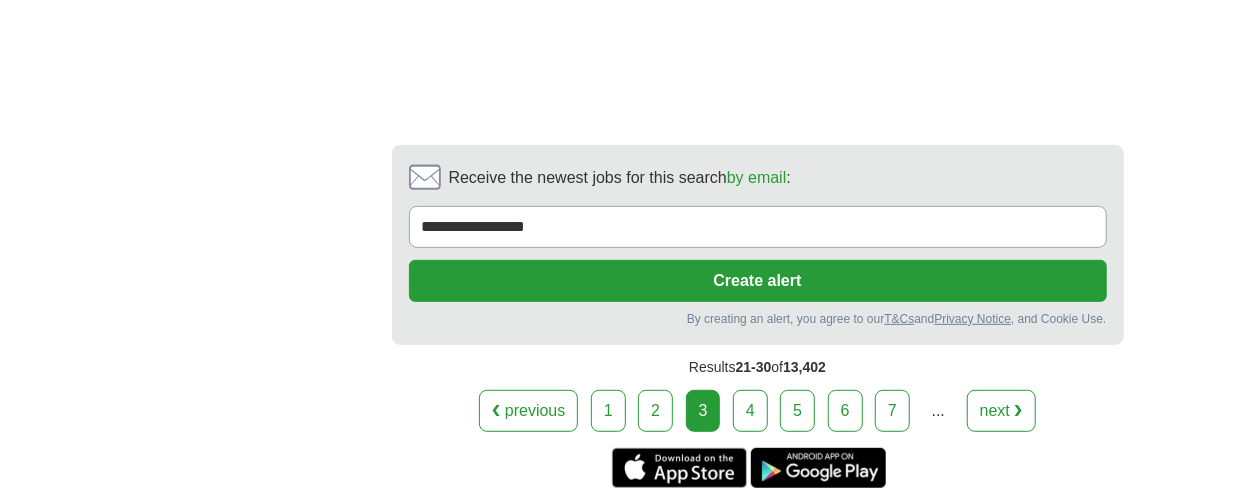 click on "4" at bounding box center [750, 411] 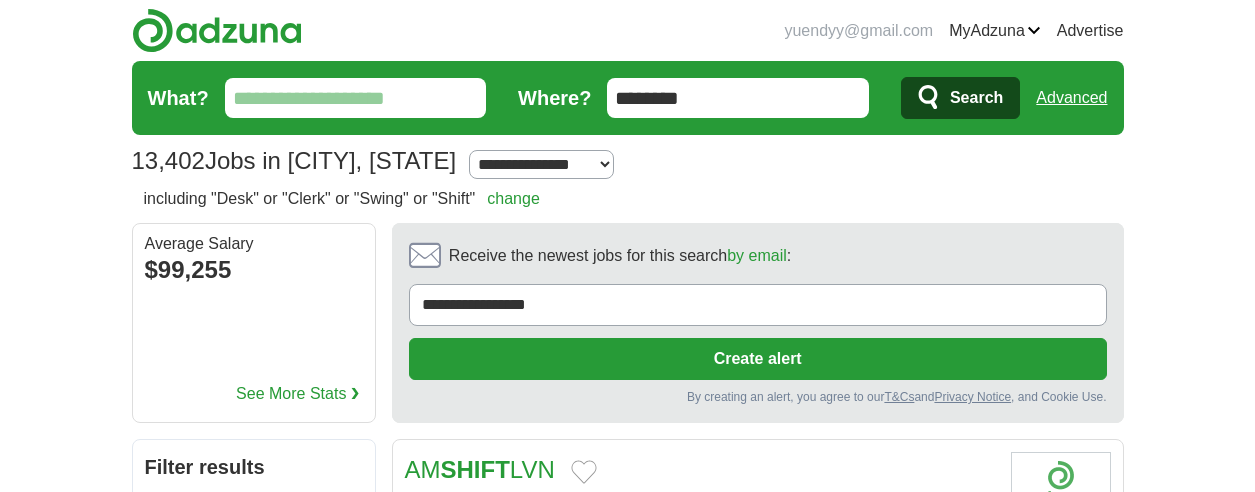 scroll, scrollTop: 0, scrollLeft: 0, axis: both 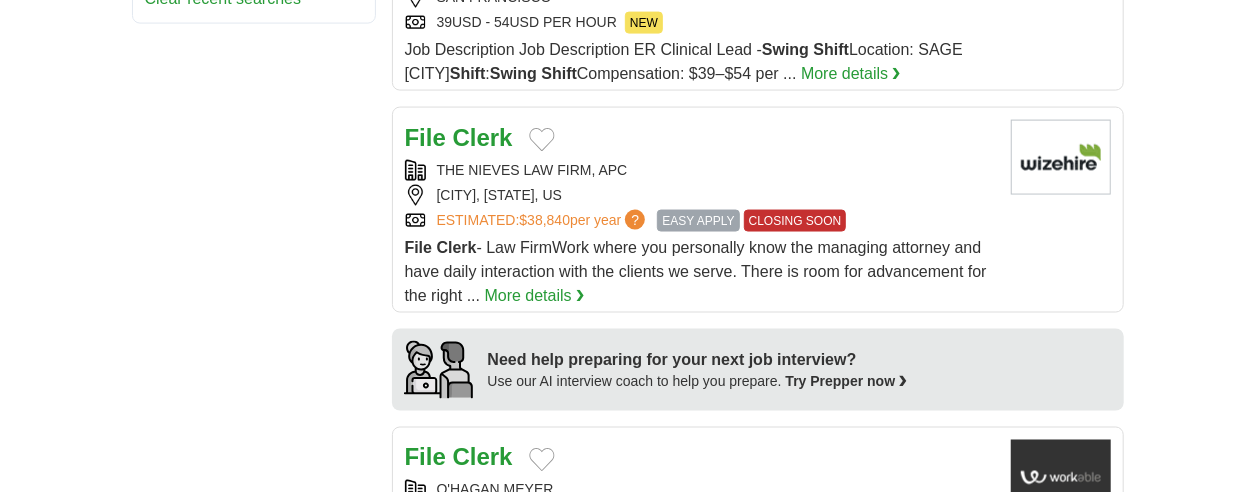 click on "More details ❯" at bounding box center (535, 296) 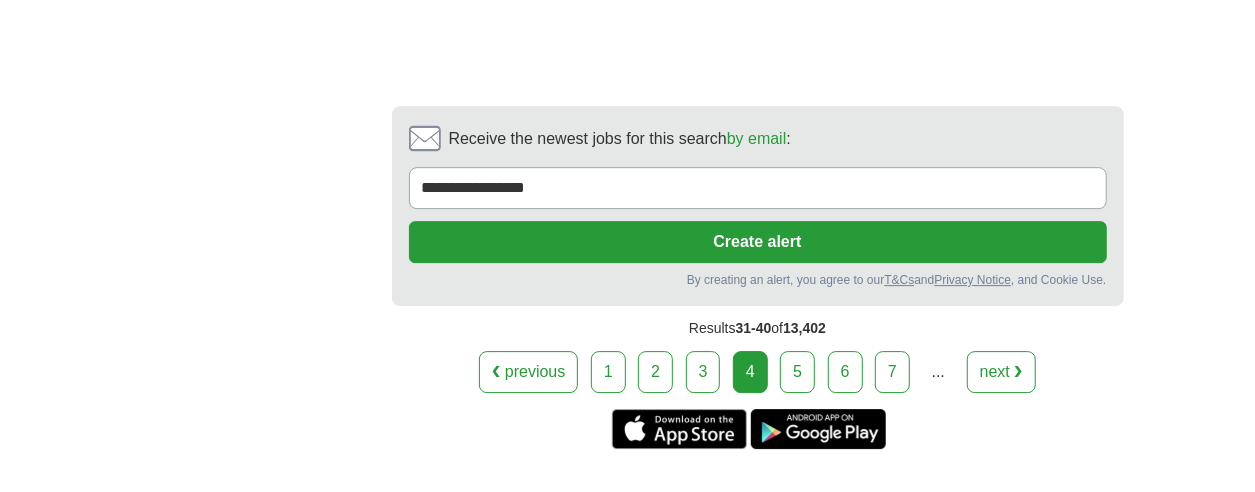scroll, scrollTop: 3100, scrollLeft: 0, axis: vertical 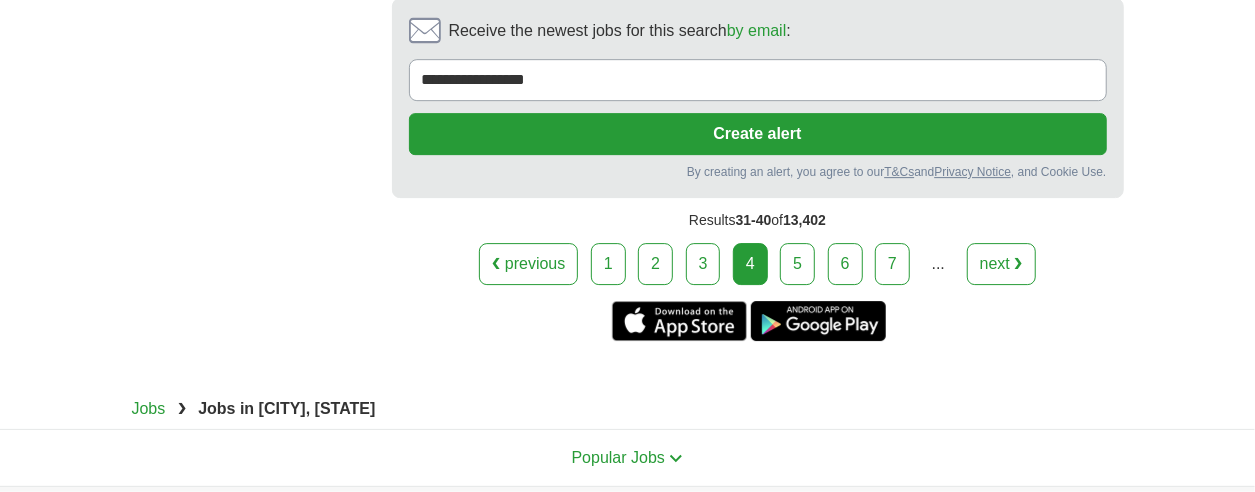 click on "5" at bounding box center [797, 264] 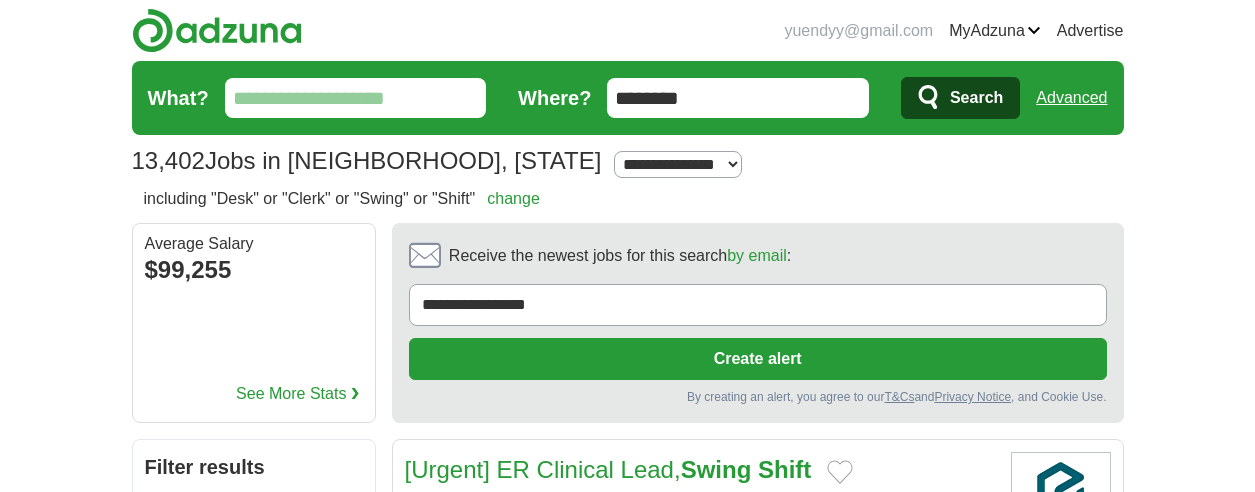 scroll, scrollTop: 0, scrollLeft: 0, axis: both 